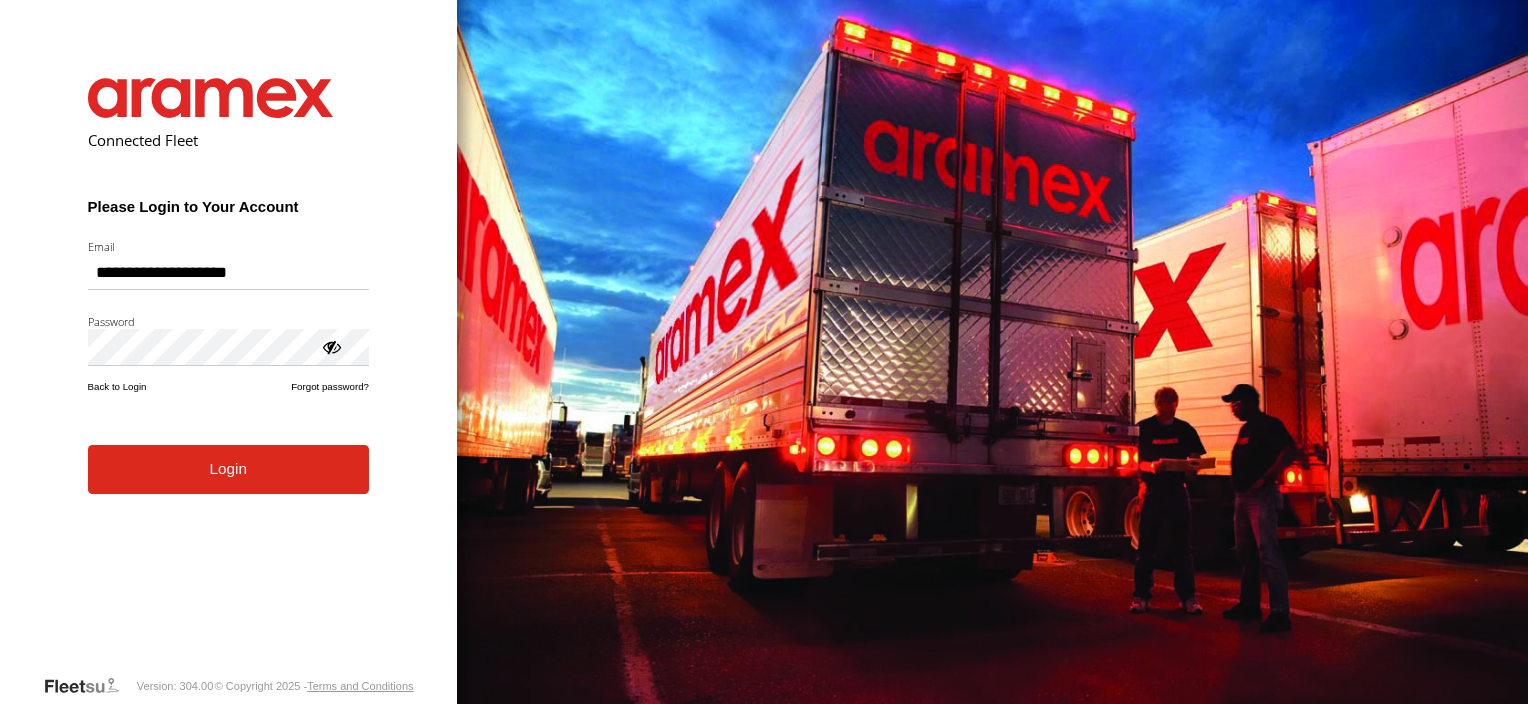 scroll, scrollTop: 0, scrollLeft: 0, axis: both 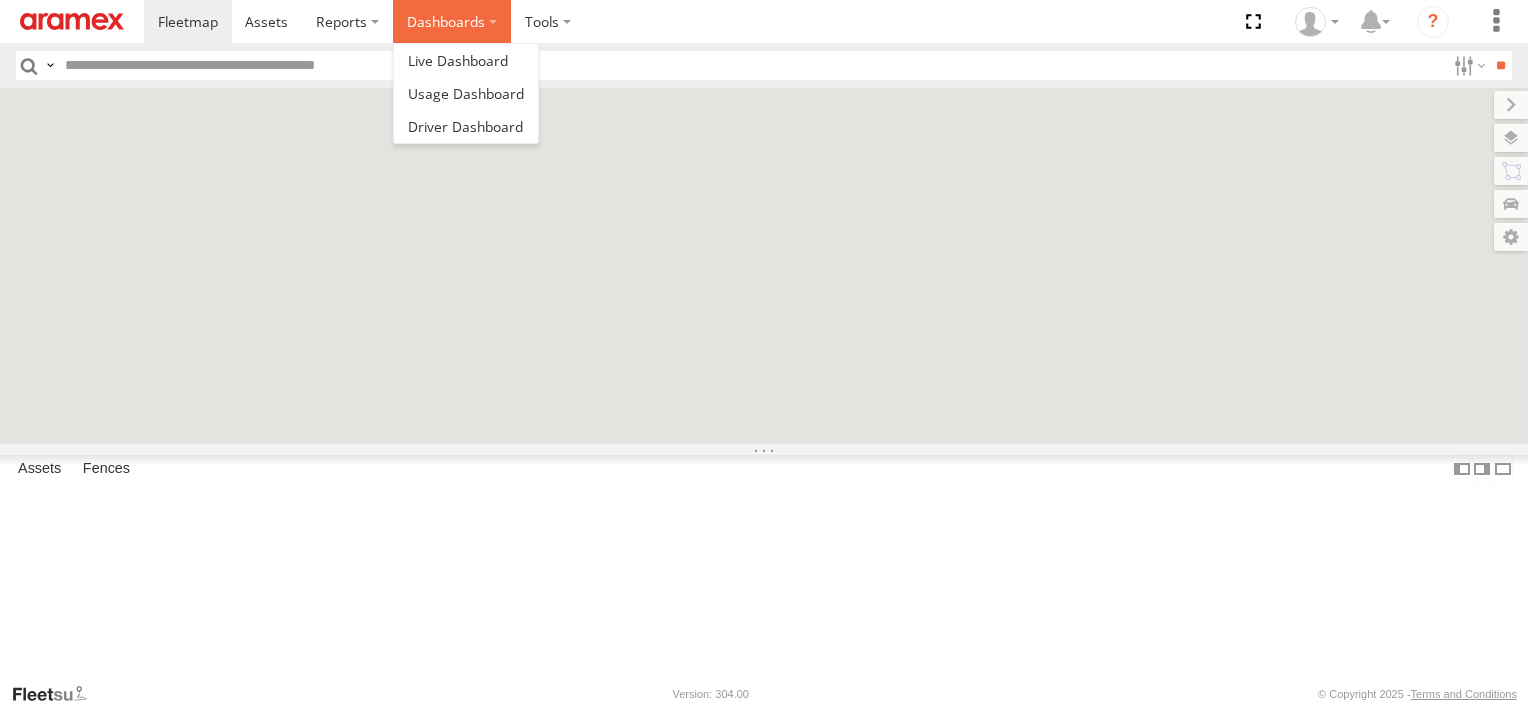 click on "Dashboards" at bounding box center (452, 21) 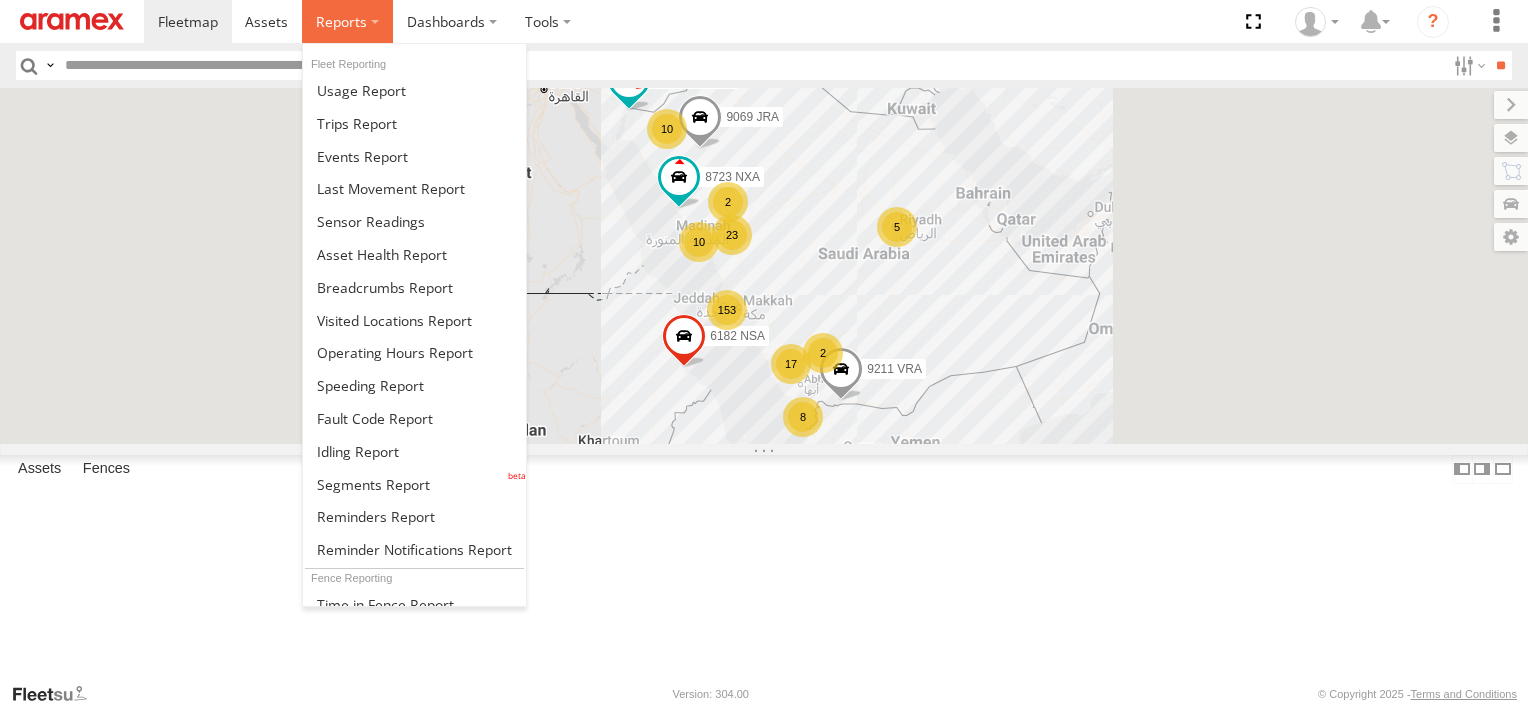 click at bounding box center (341, 21) 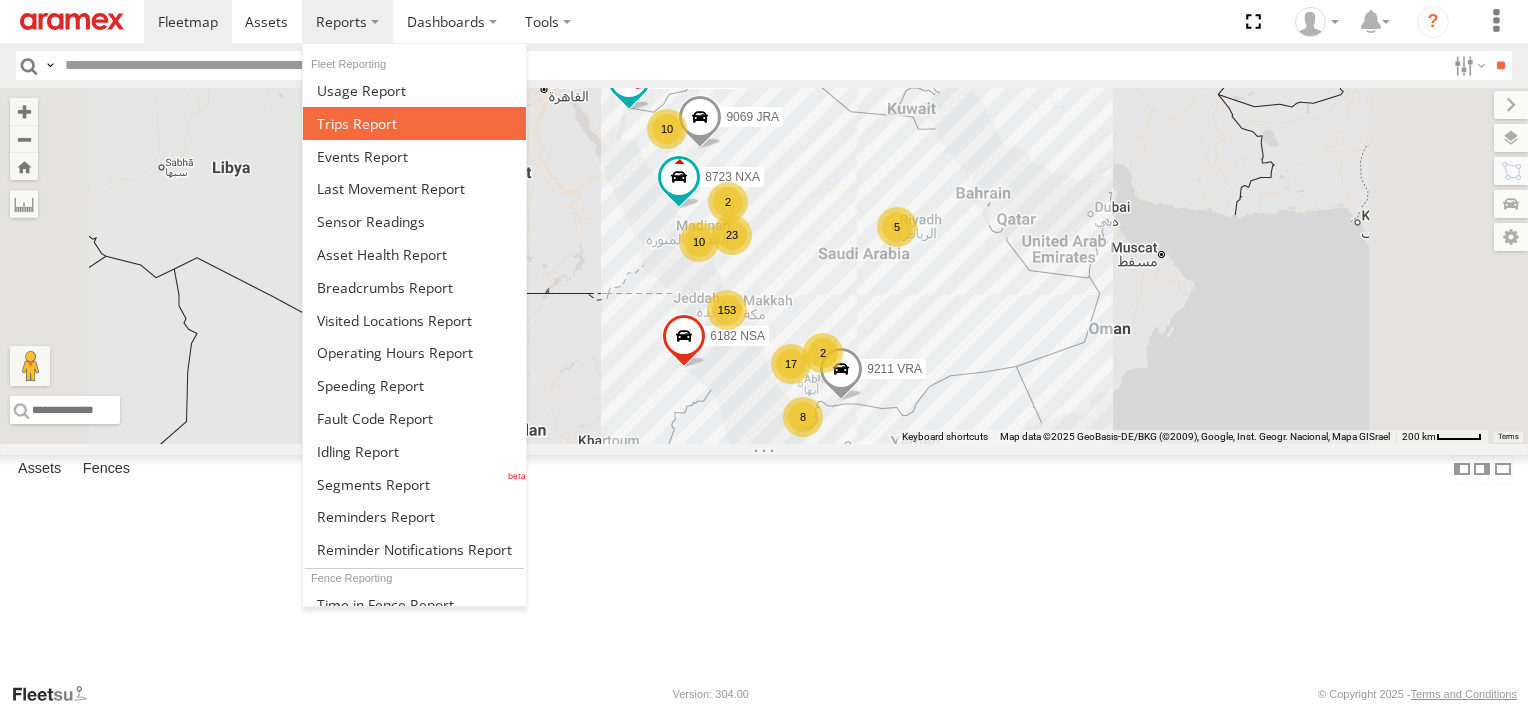 click at bounding box center [357, 123] 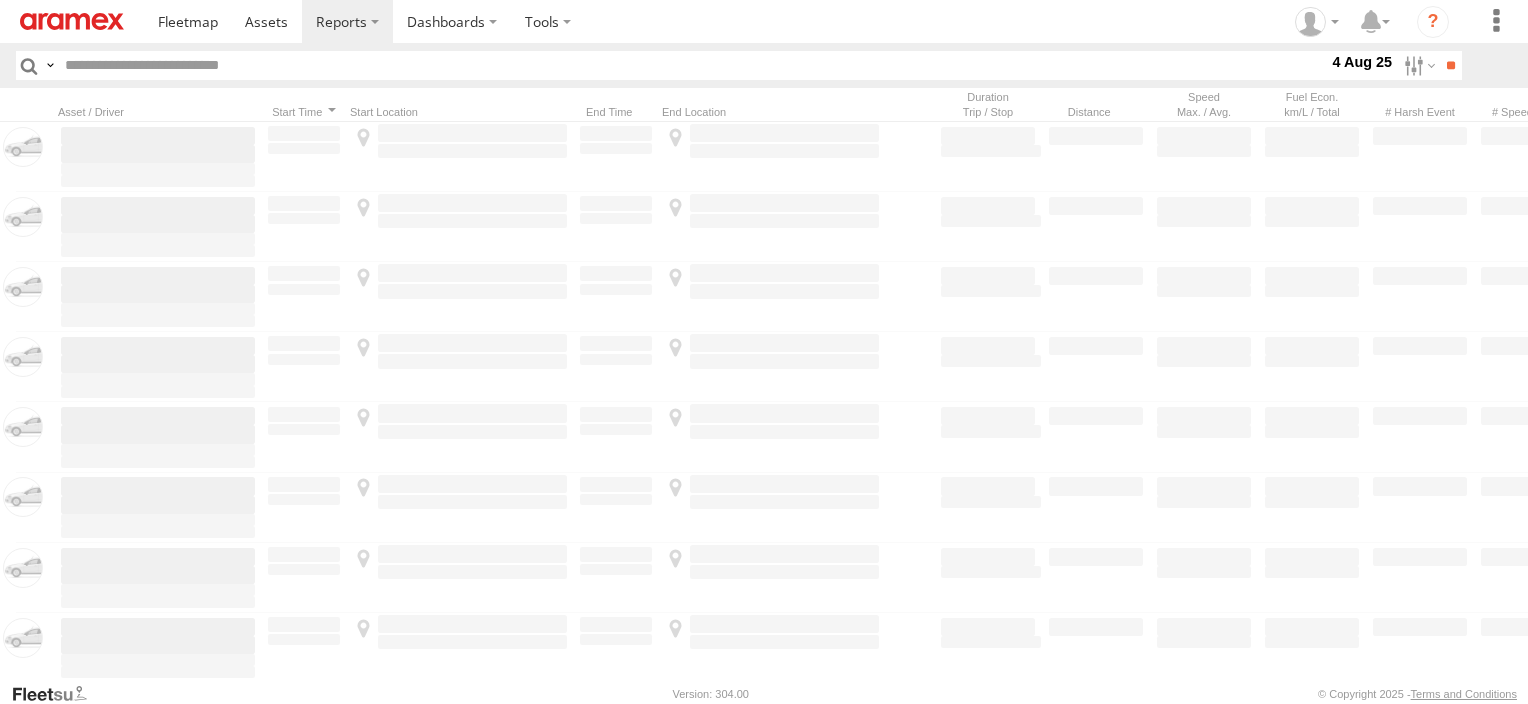 scroll, scrollTop: 0, scrollLeft: 0, axis: both 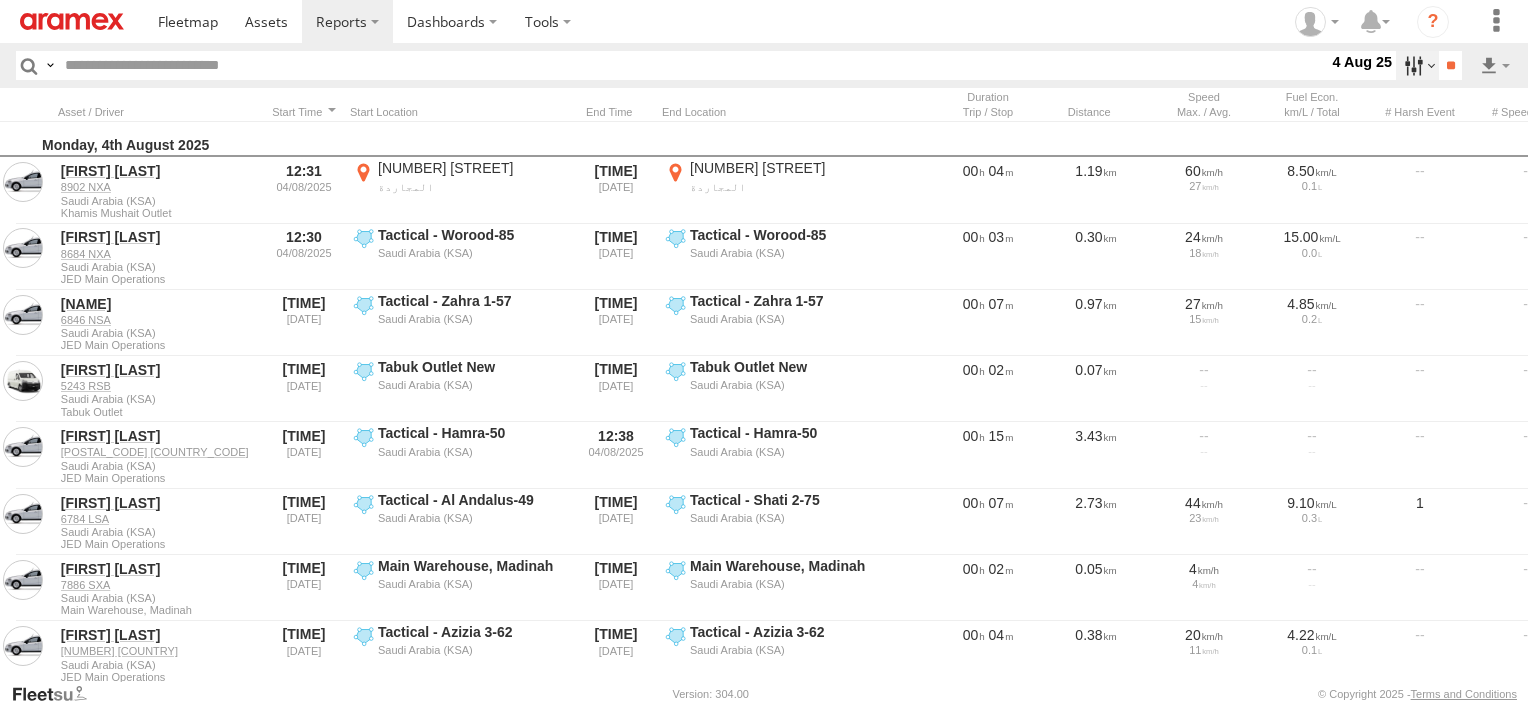click at bounding box center [1417, 65] 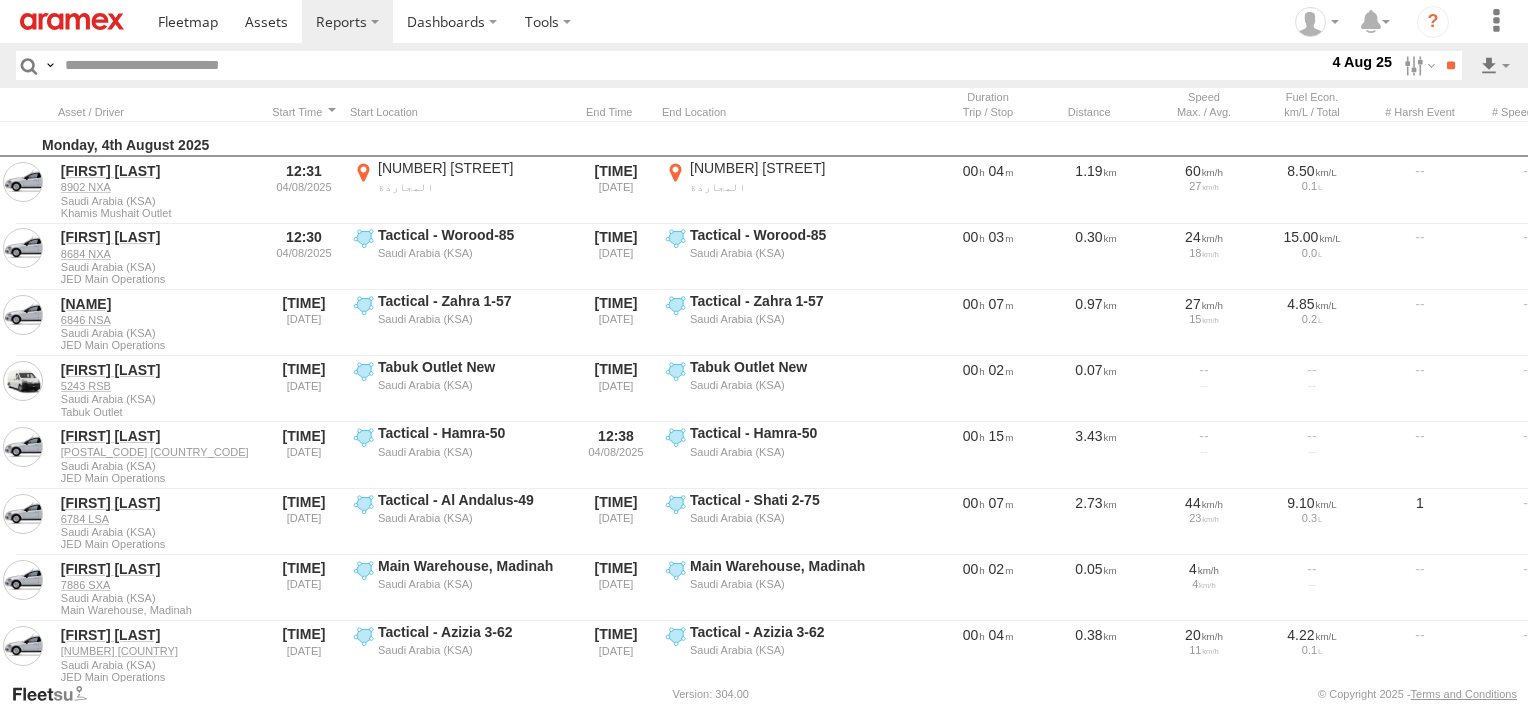 click at bounding box center (0, 0) 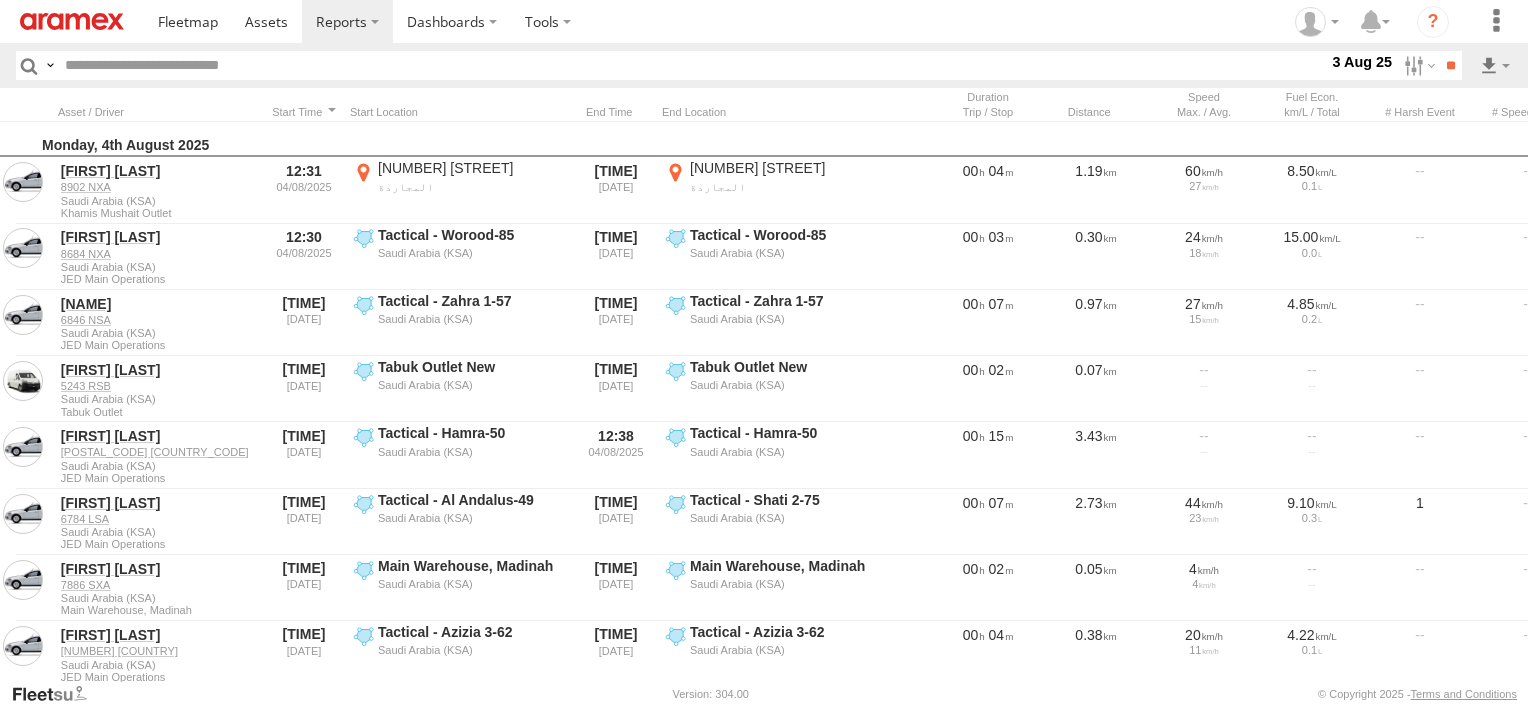 click on "Abha Warhouse" at bounding box center (0, 0) 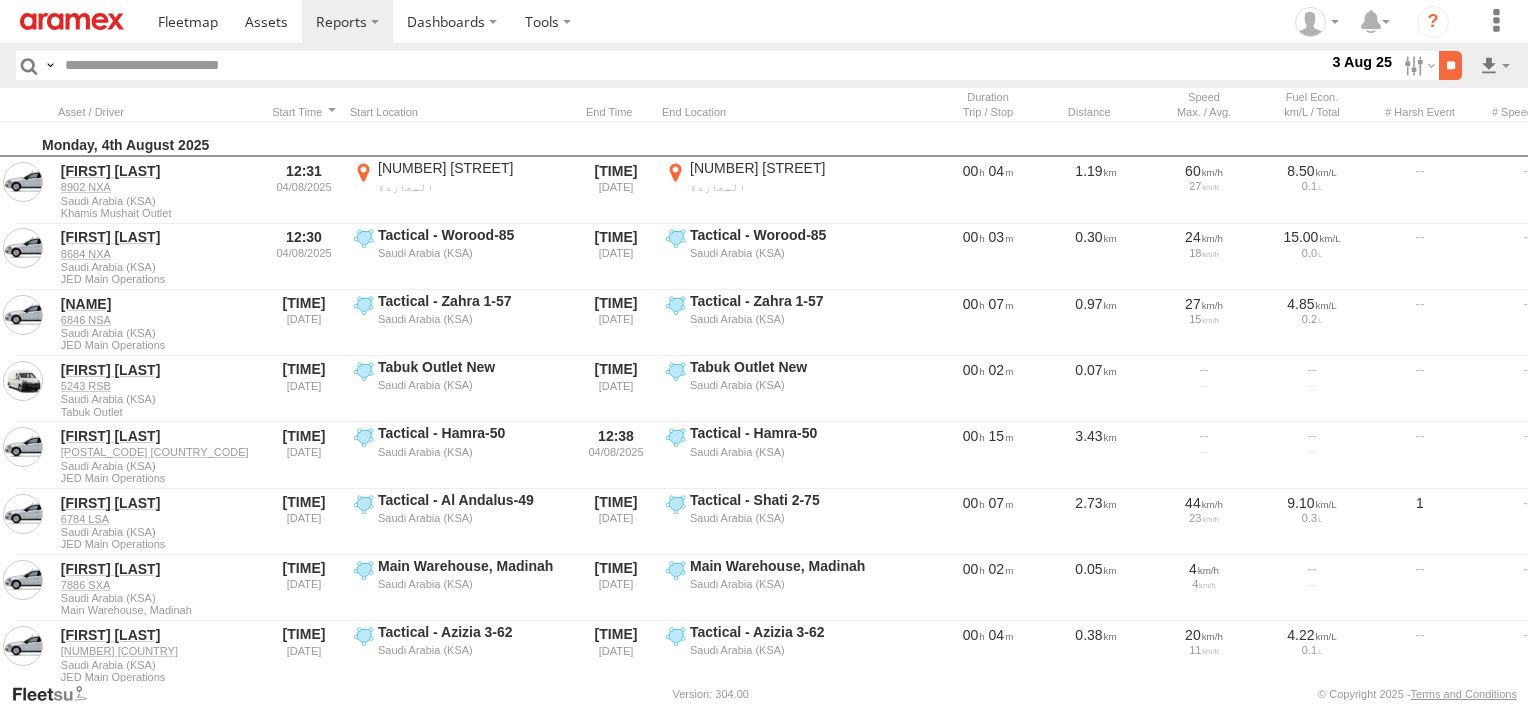 click on "**" at bounding box center [1450, 65] 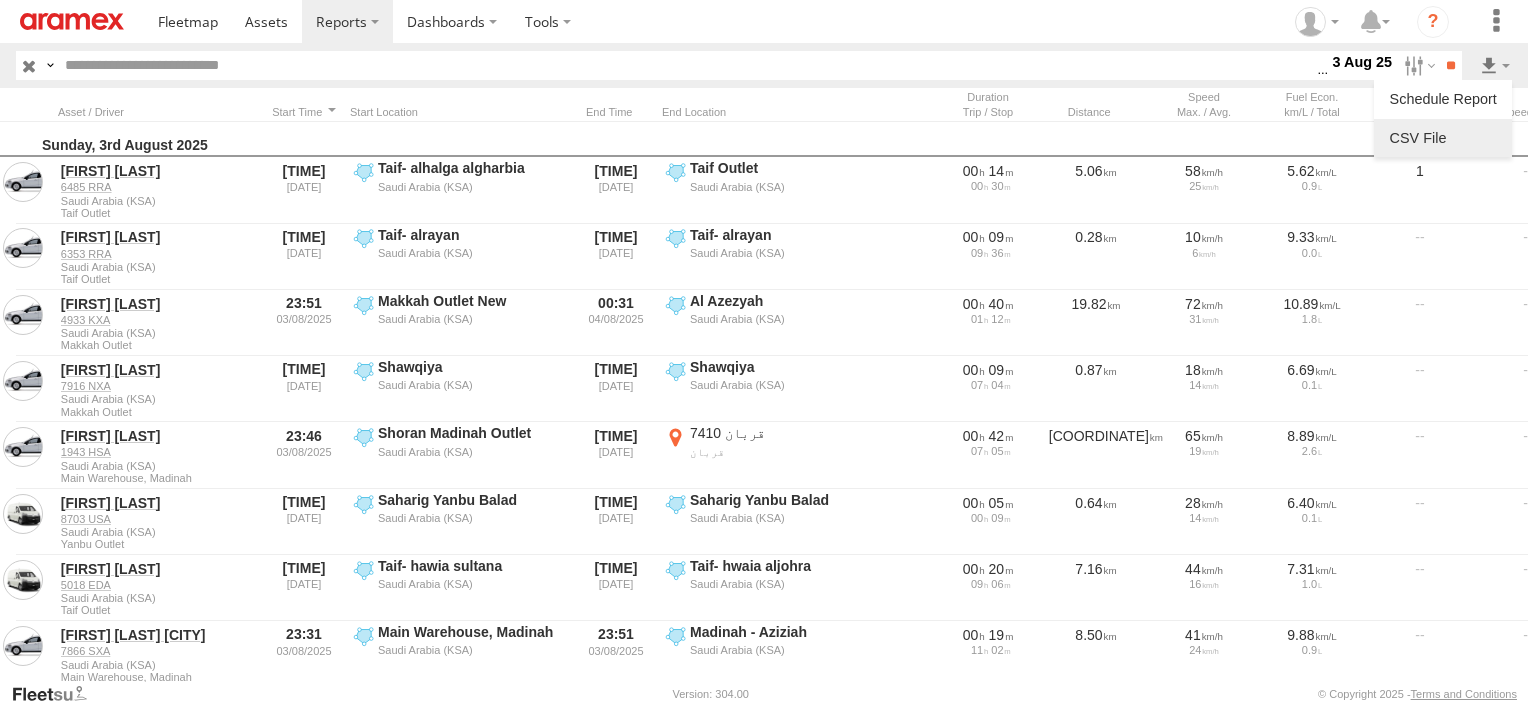 click at bounding box center (1443, 138) 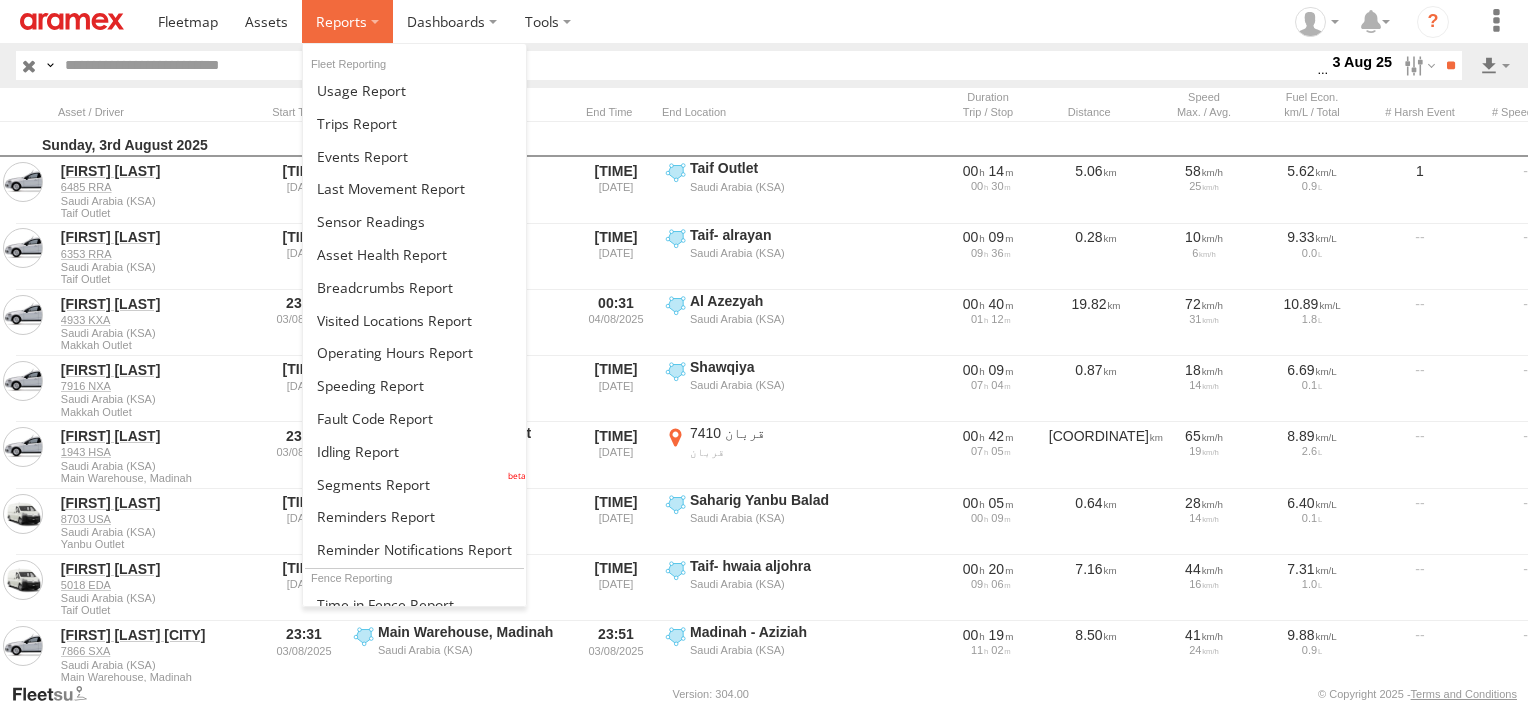 click at bounding box center [341, 21] 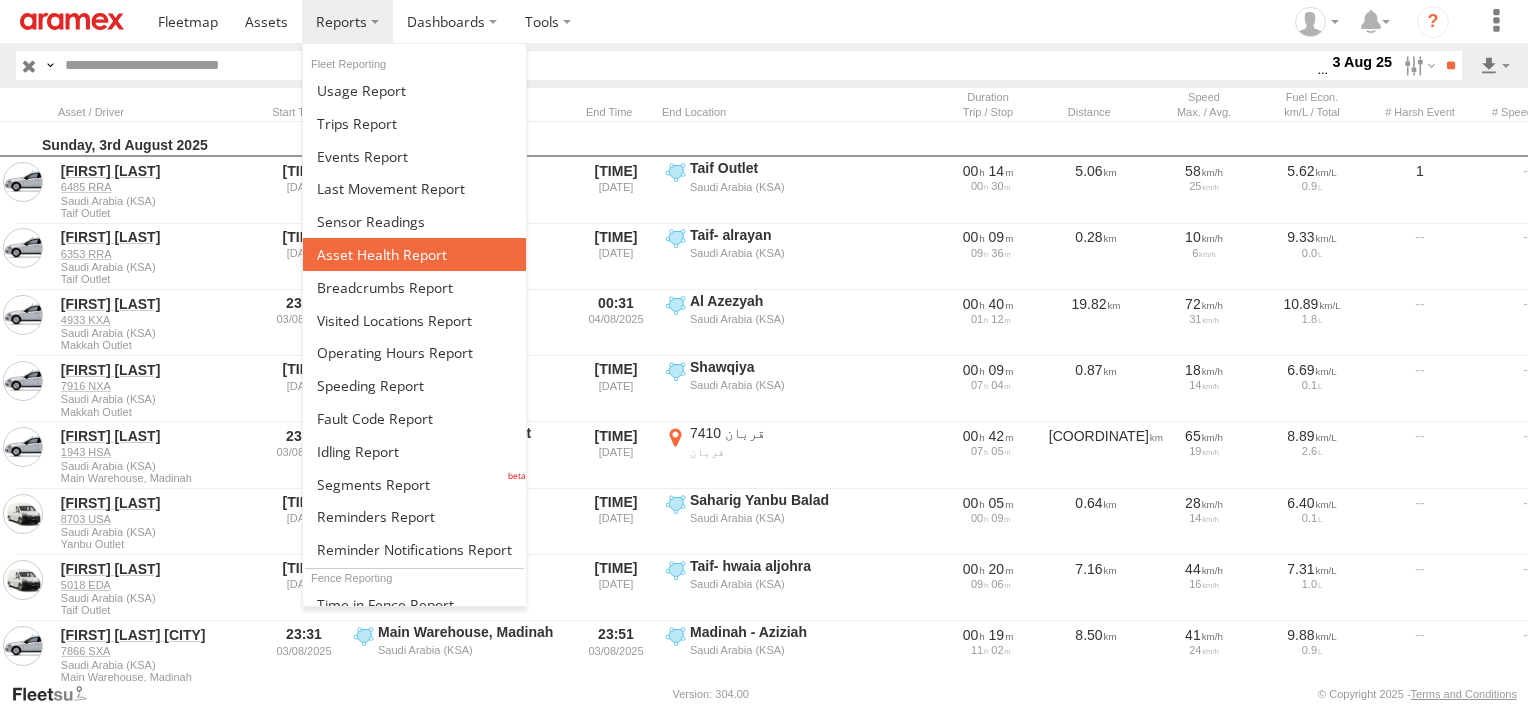 click at bounding box center (382, 254) 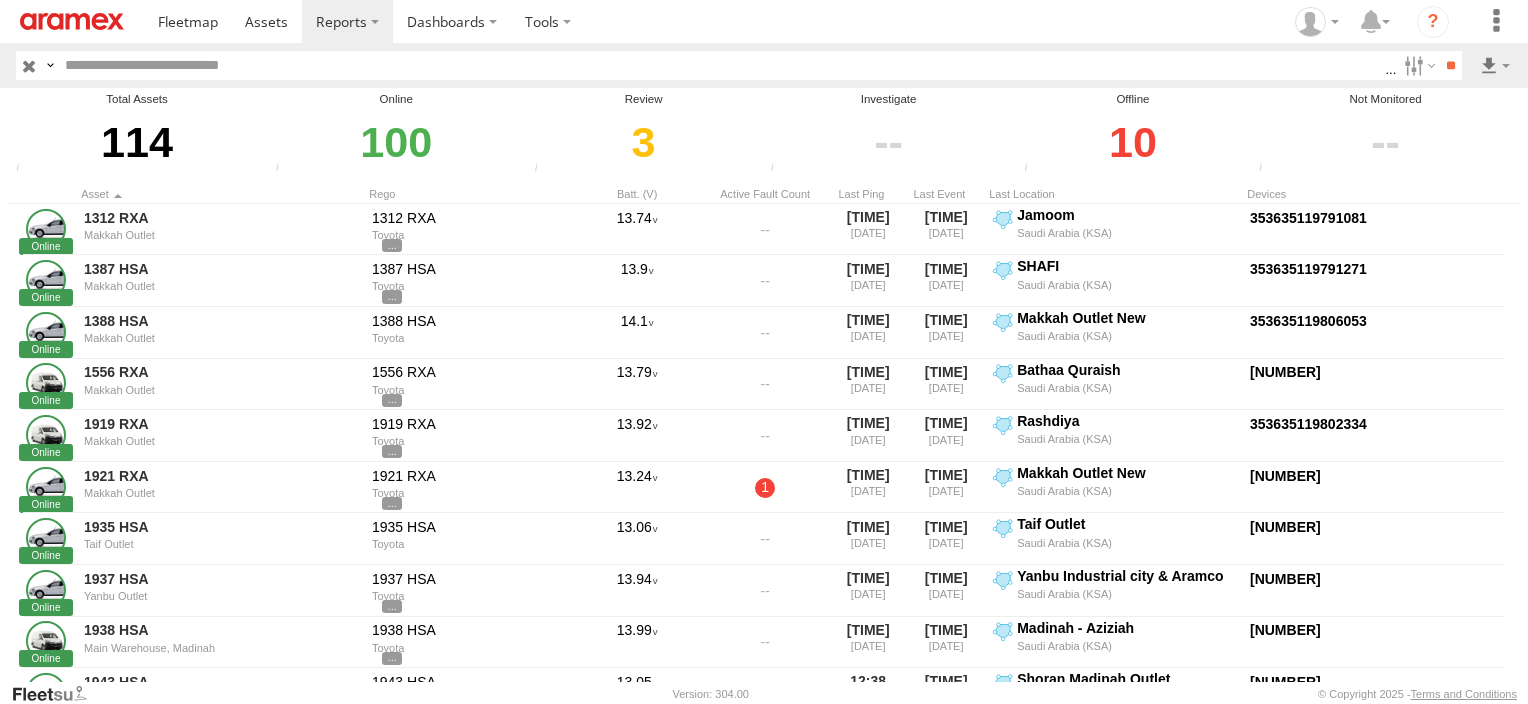scroll, scrollTop: 0, scrollLeft: 0, axis: both 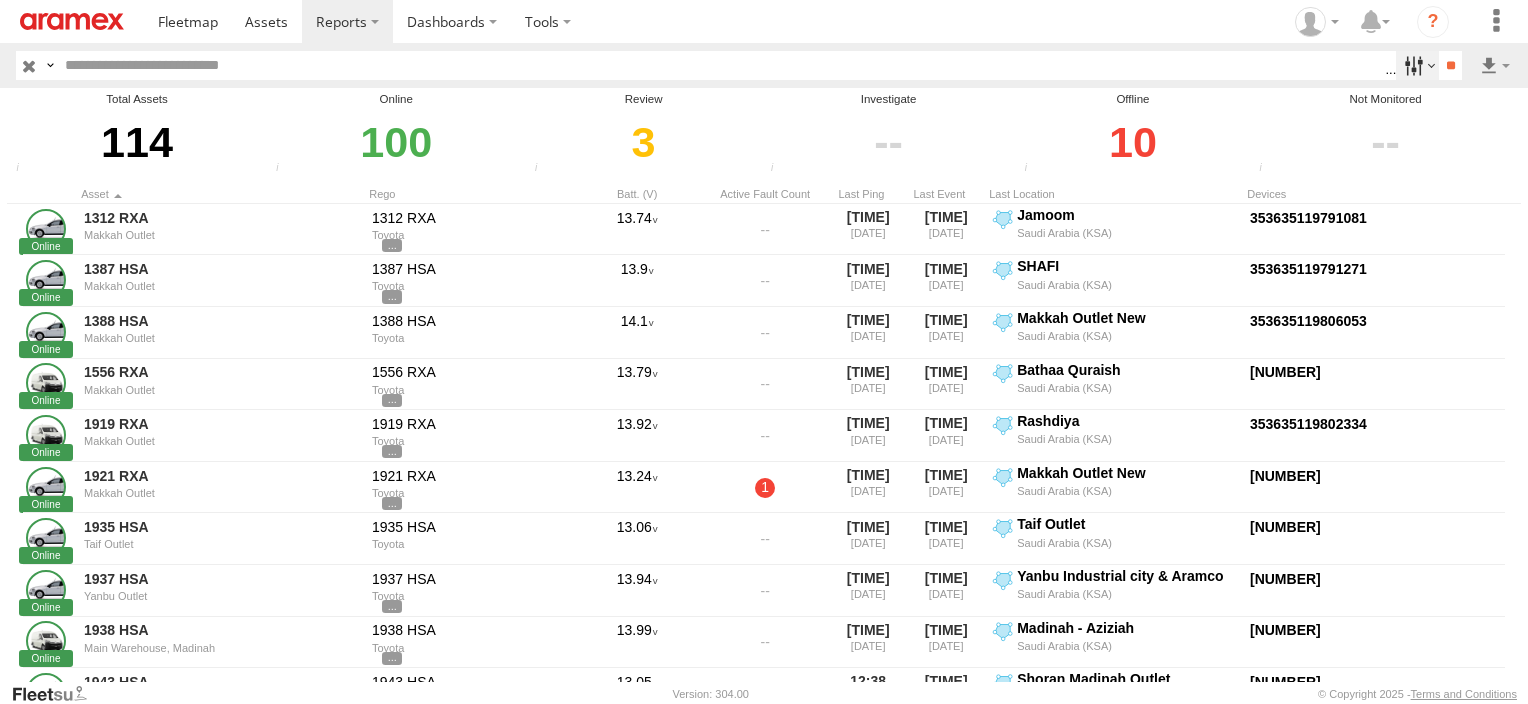 click at bounding box center [1417, 65] 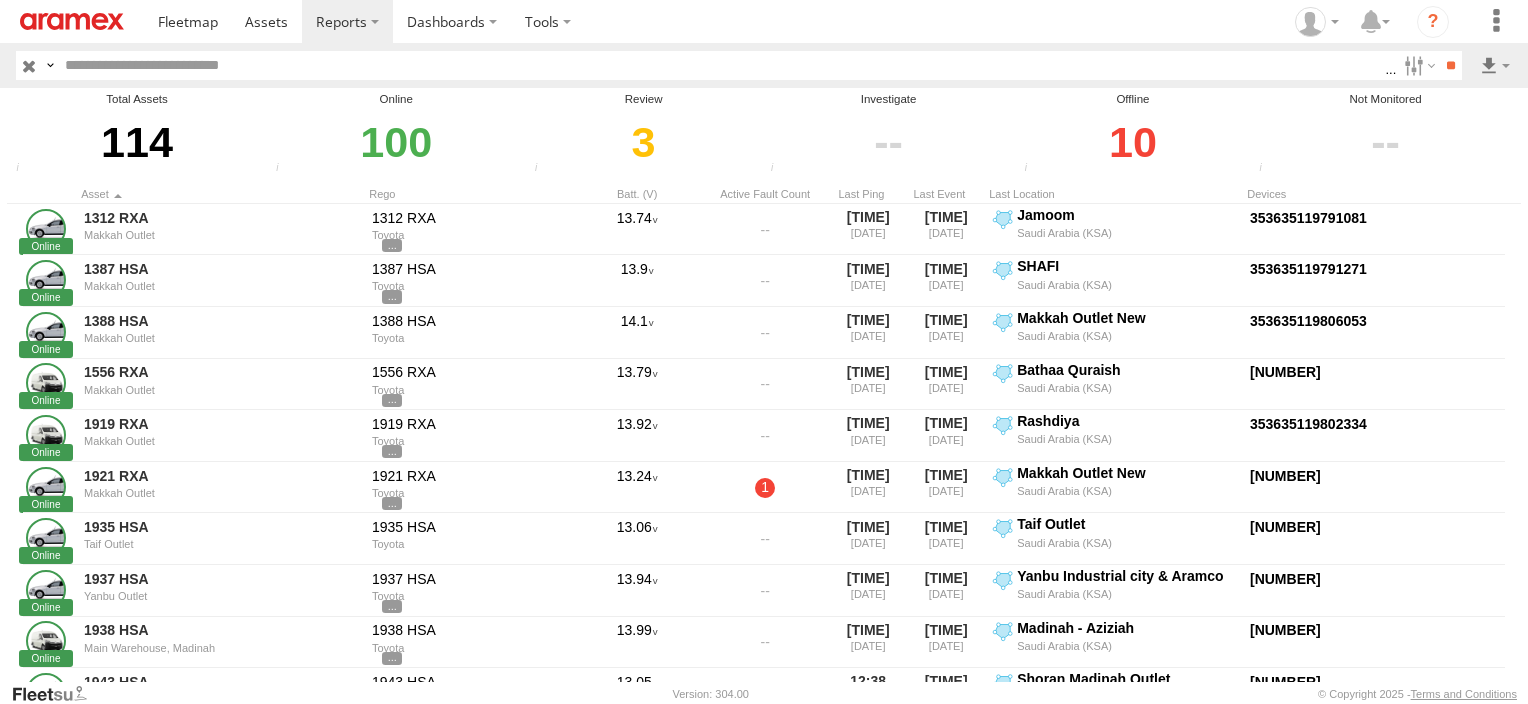 click on "Review" at bounding box center [0, 0] 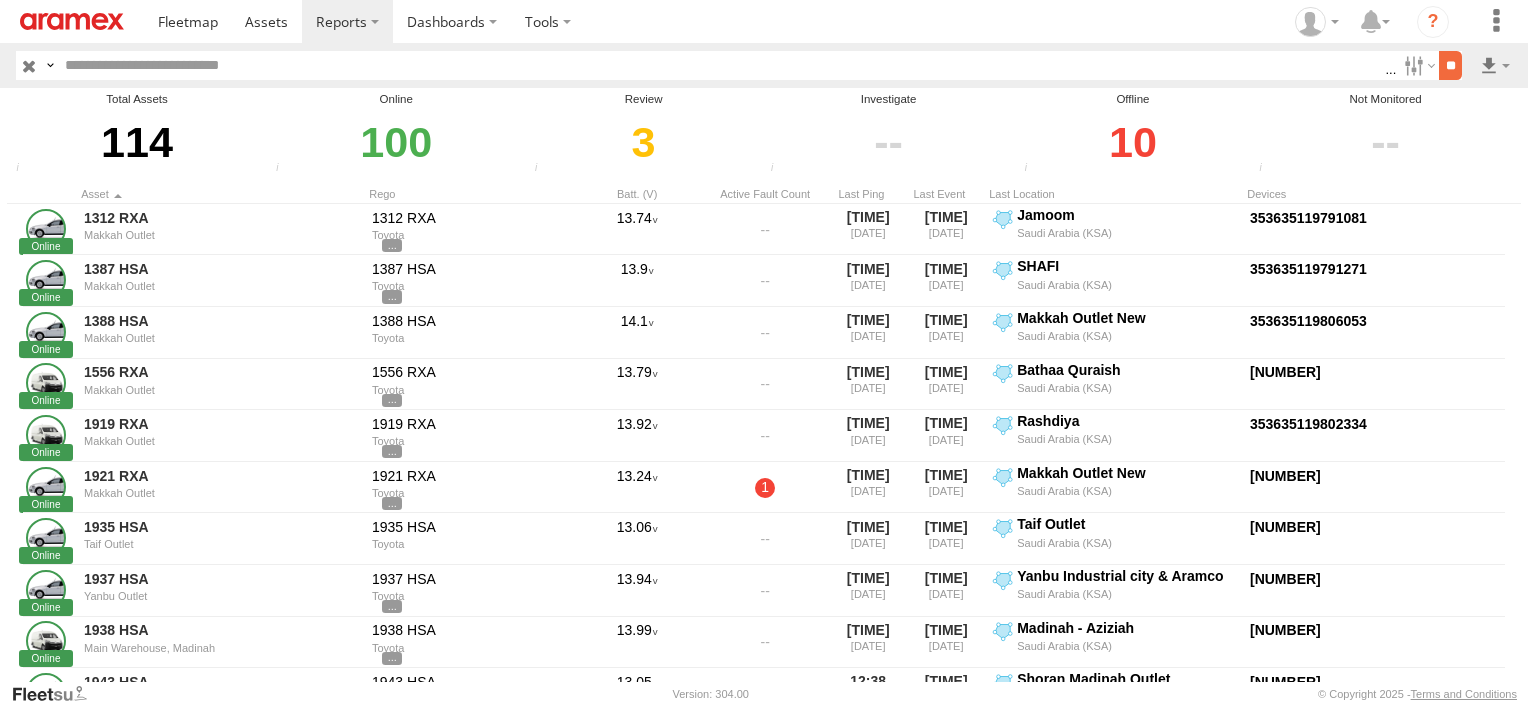 click on "**" at bounding box center (1450, 65) 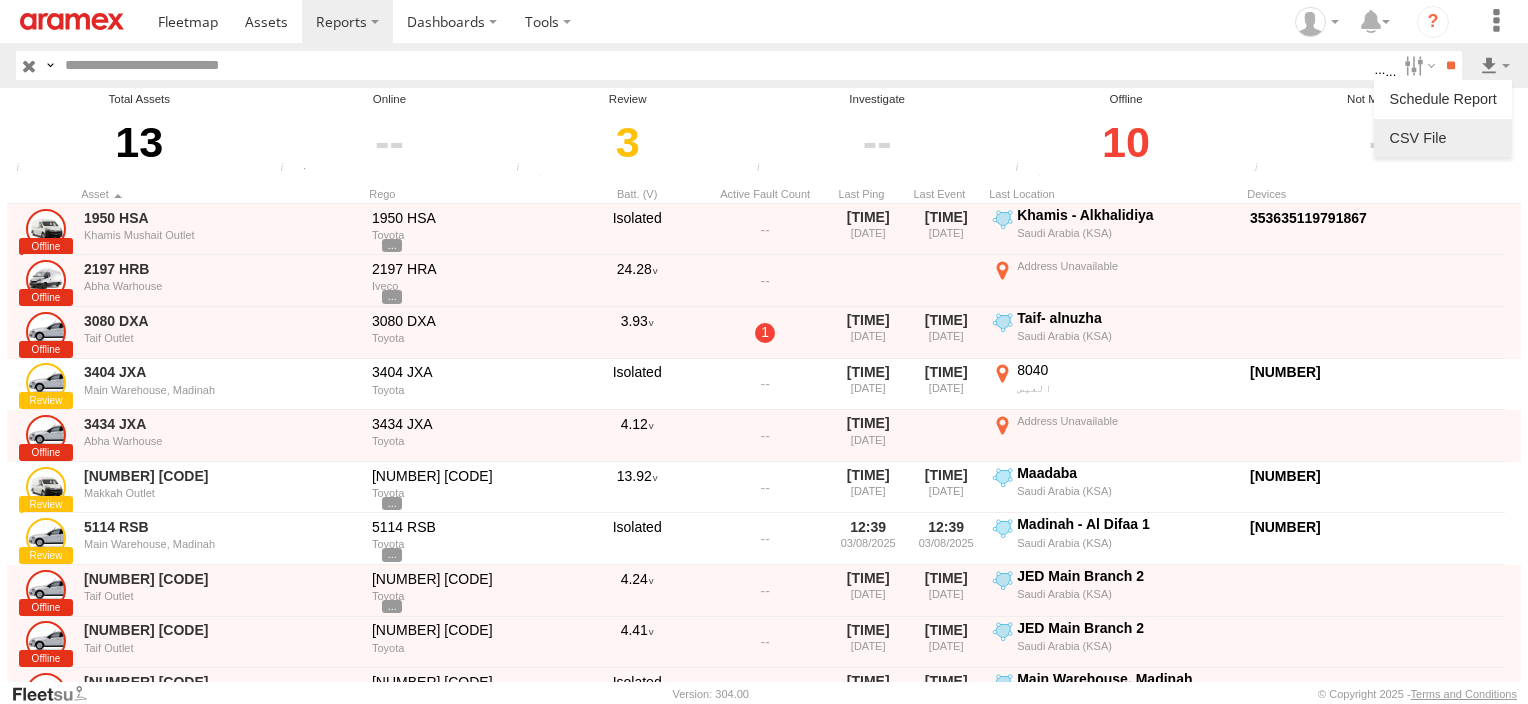 click at bounding box center [1443, 138] 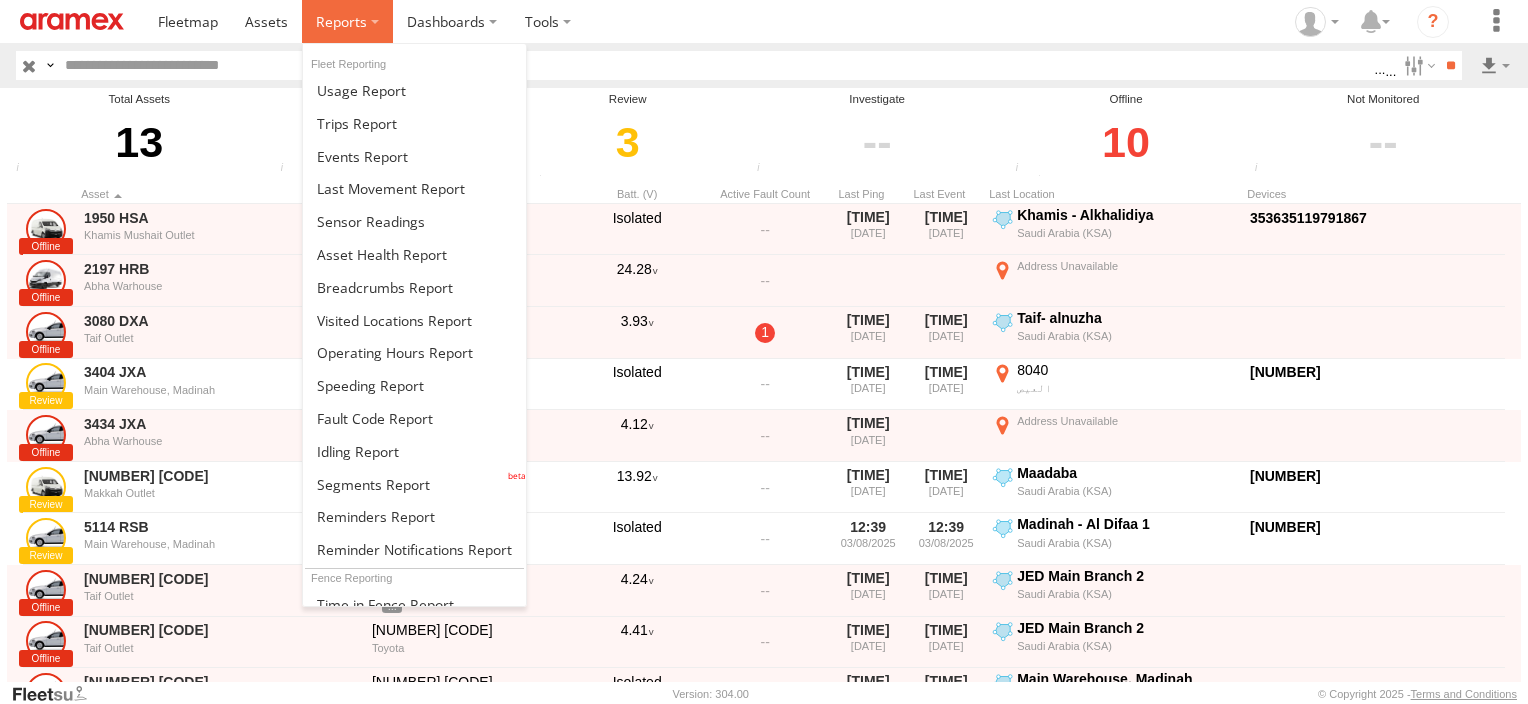 click at bounding box center (341, 21) 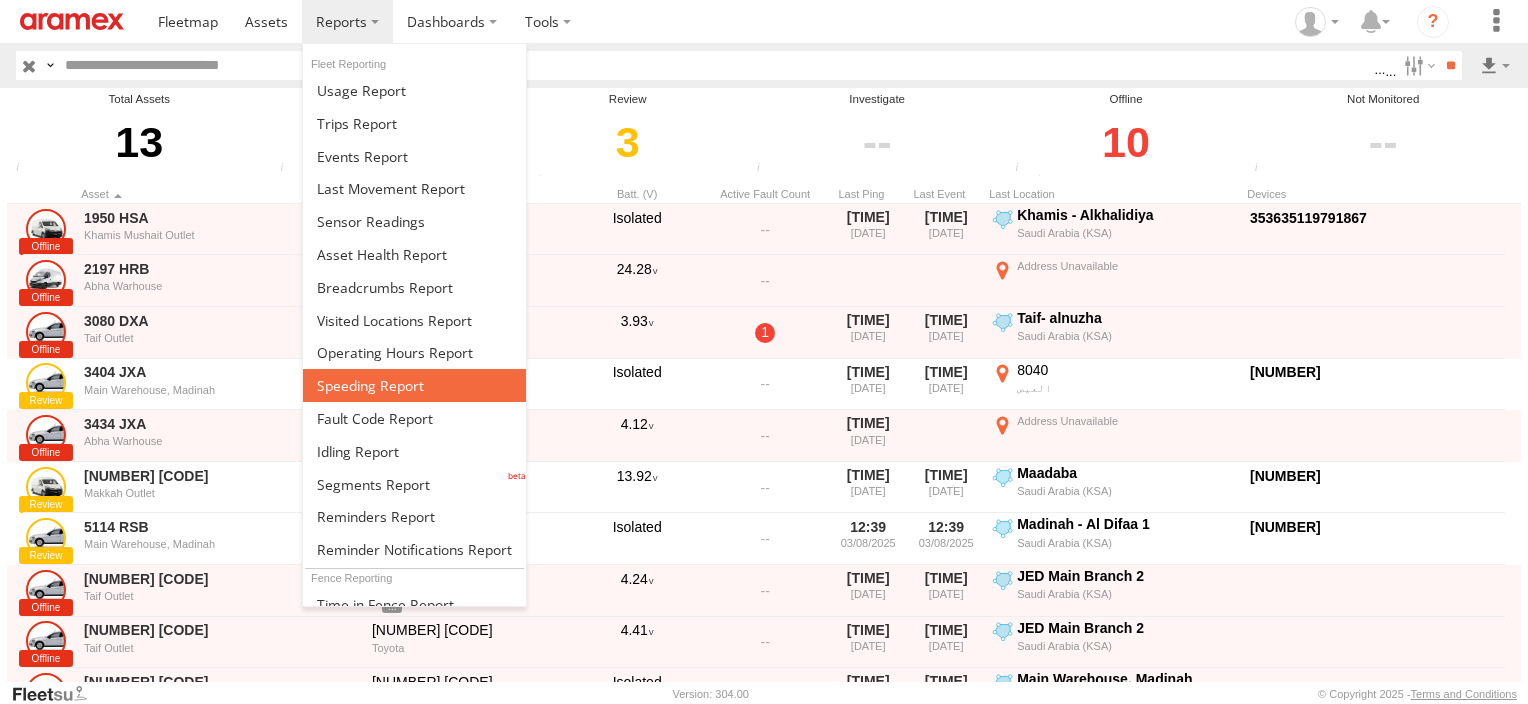 click at bounding box center (414, 385) 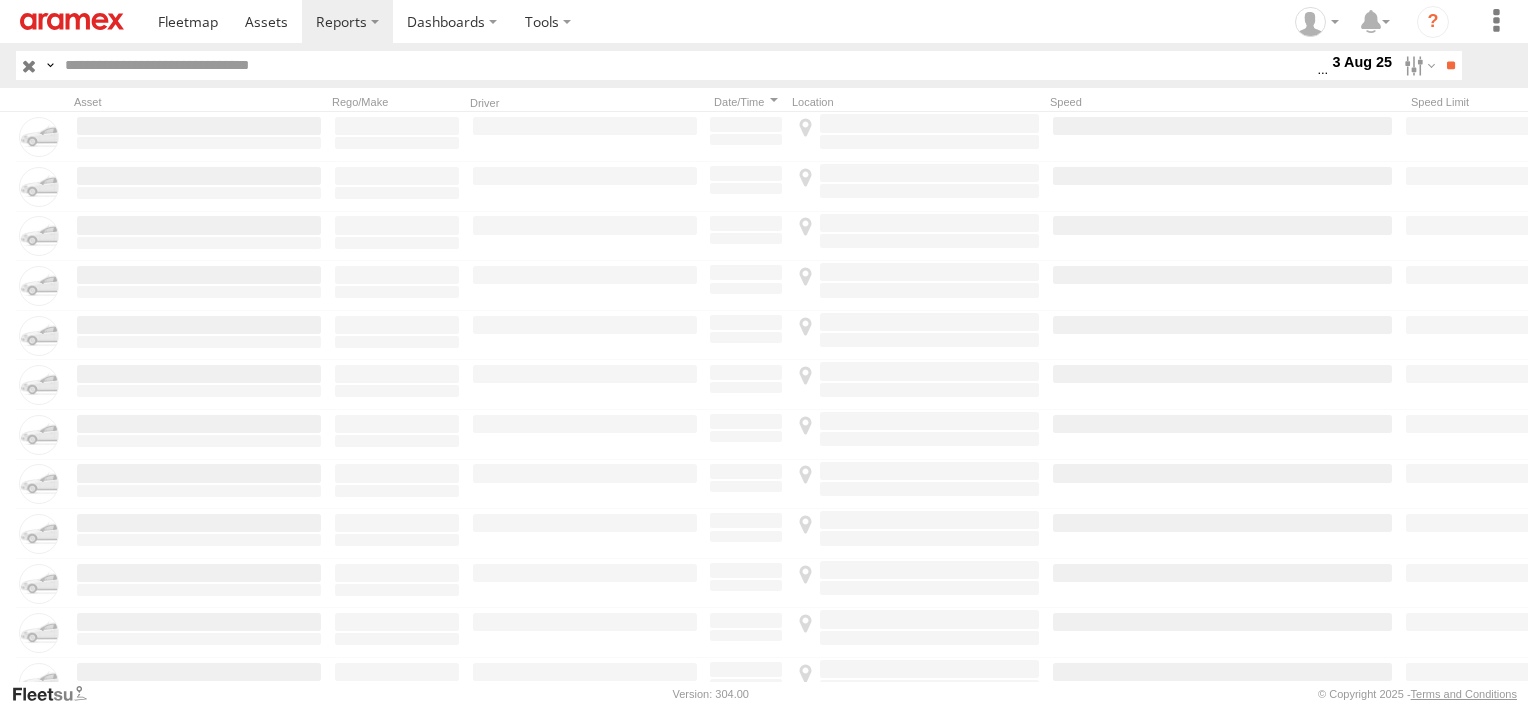 scroll, scrollTop: 0, scrollLeft: 0, axis: both 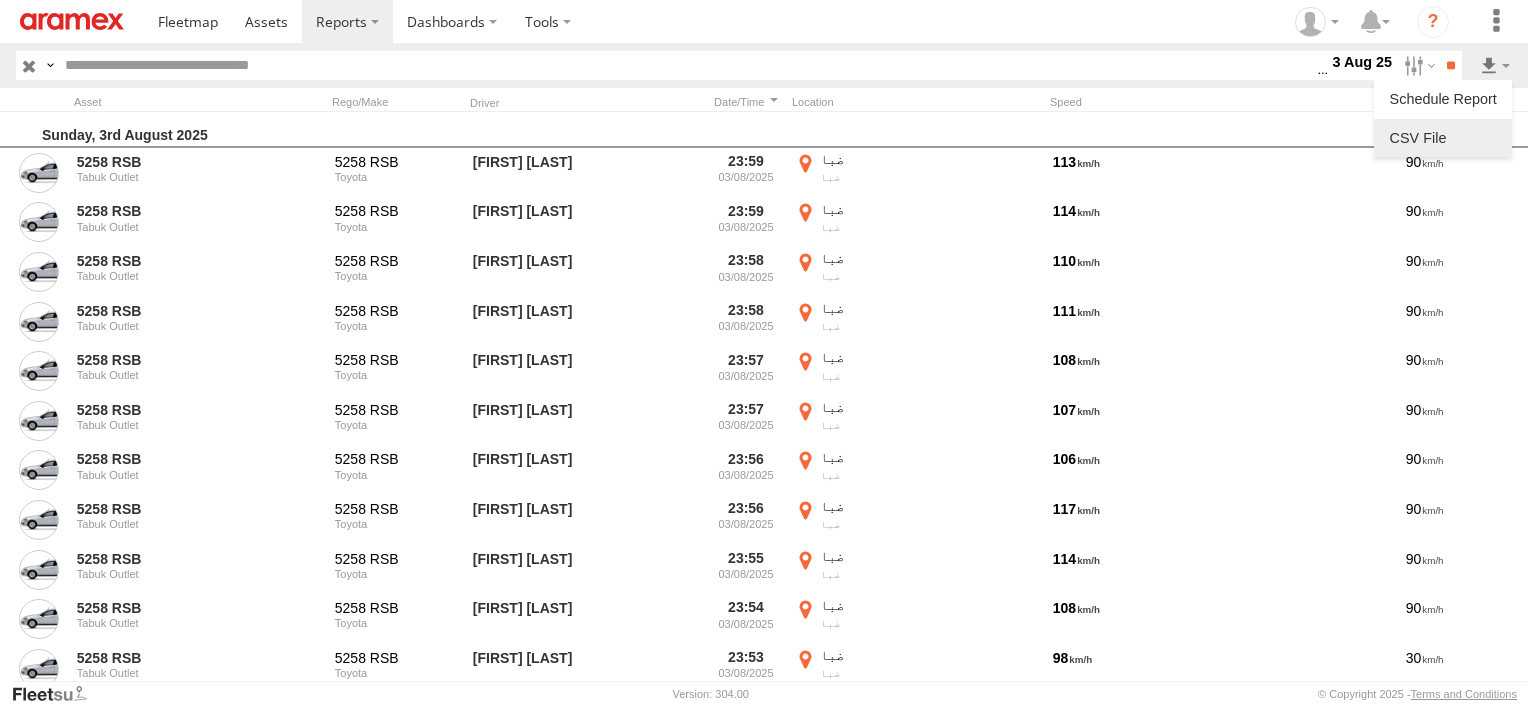 click at bounding box center (1443, 138) 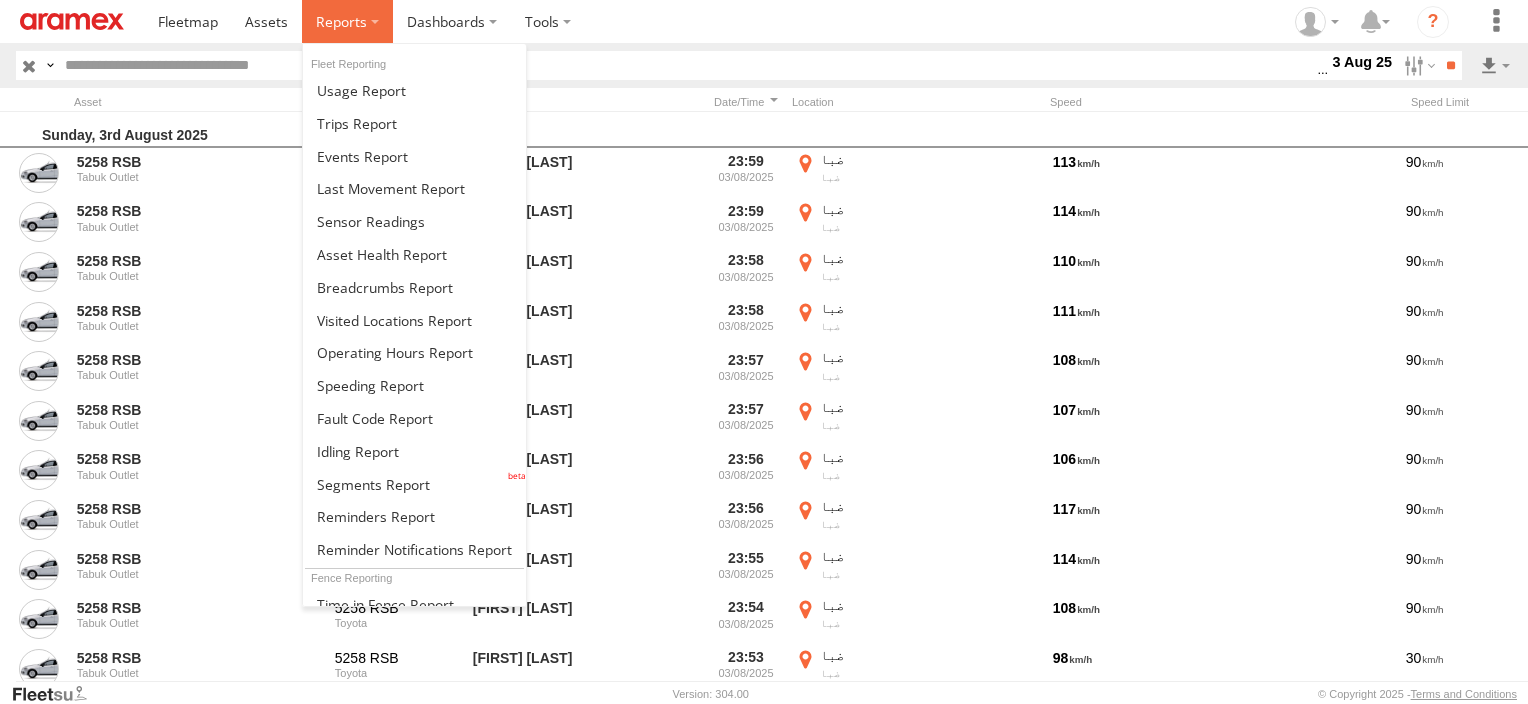 click at bounding box center [347, 21] 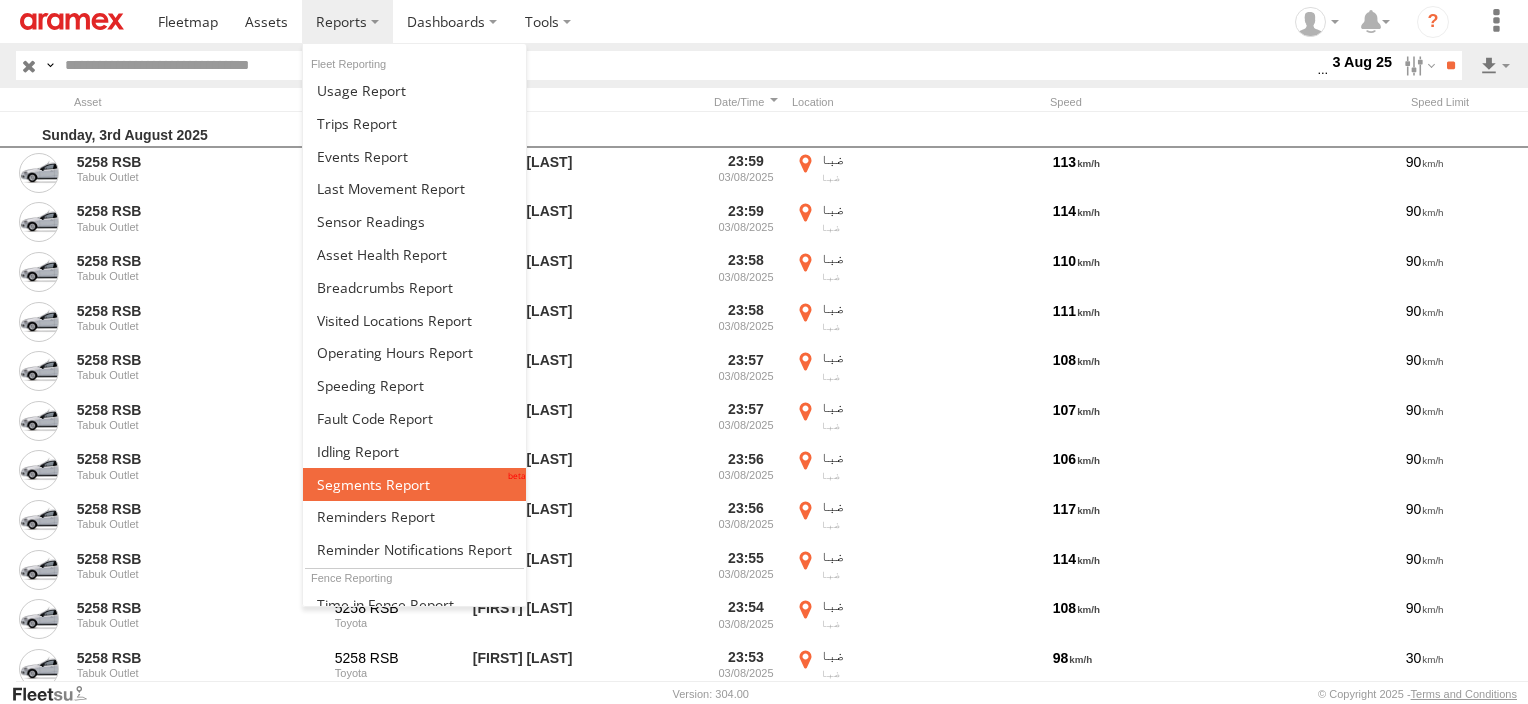 click at bounding box center [414, 484] 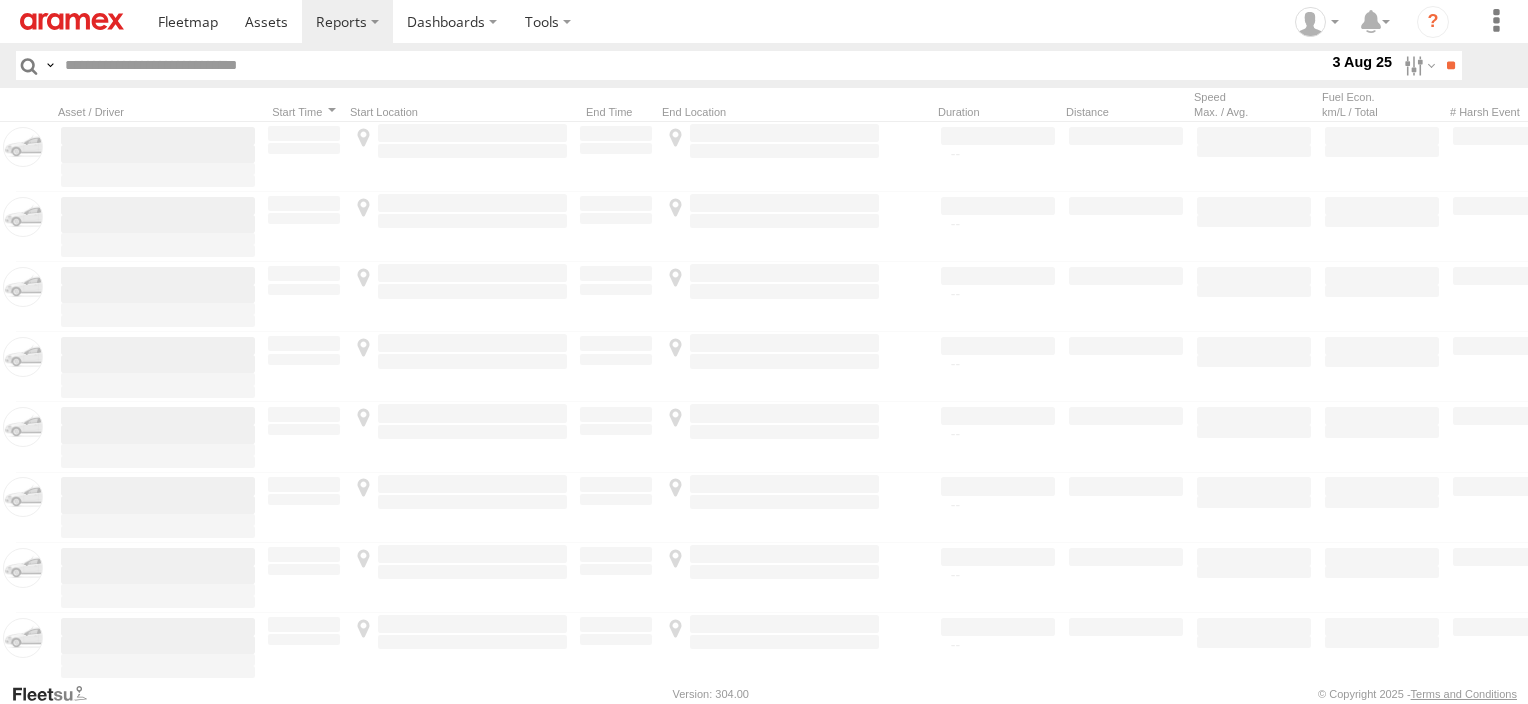 scroll, scrollTop: 0, scrollLeft: 0, axis: both 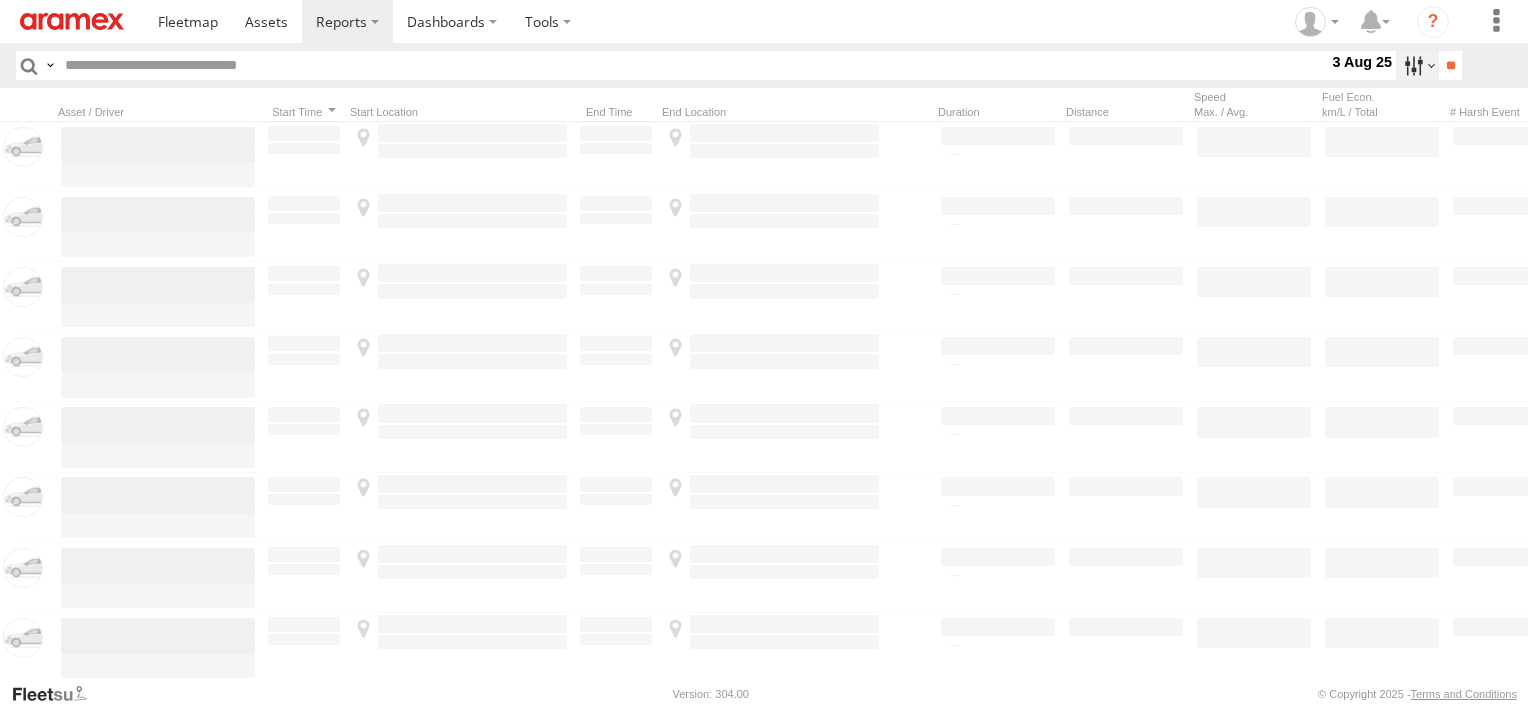 click at bounding box center (1417, 65) 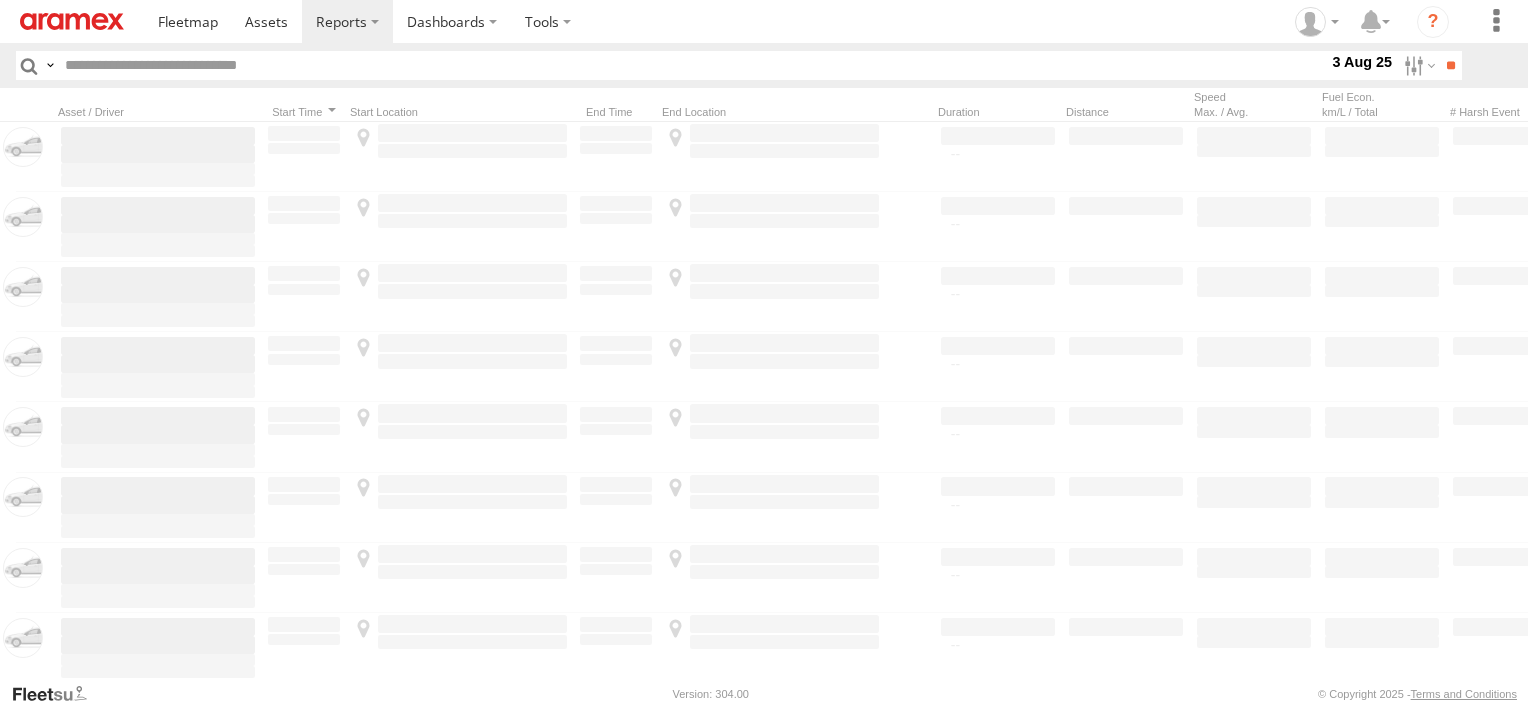 click at bounding box center (0, 0) 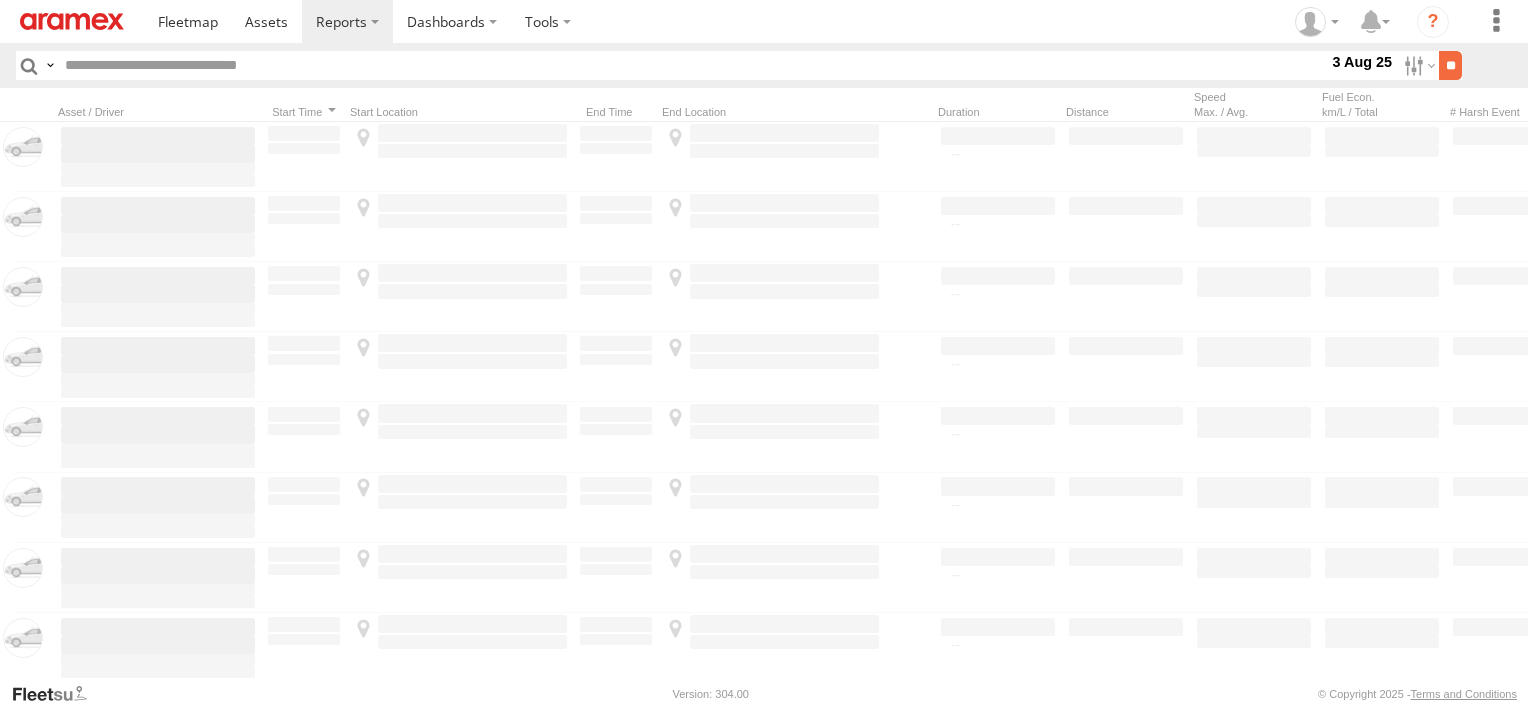 click on "**" at bounding box center (1450, 65) 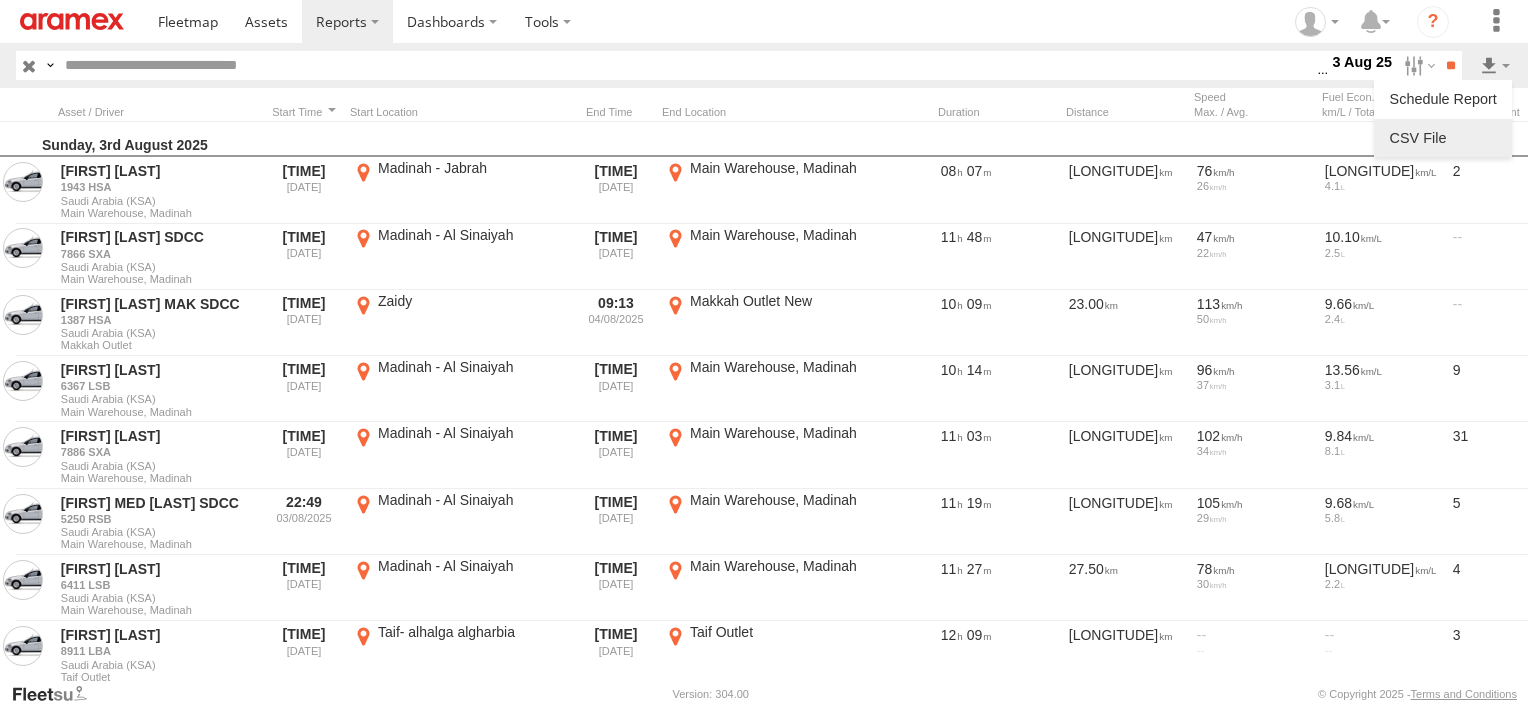 click at bounding box center [1443, 138] 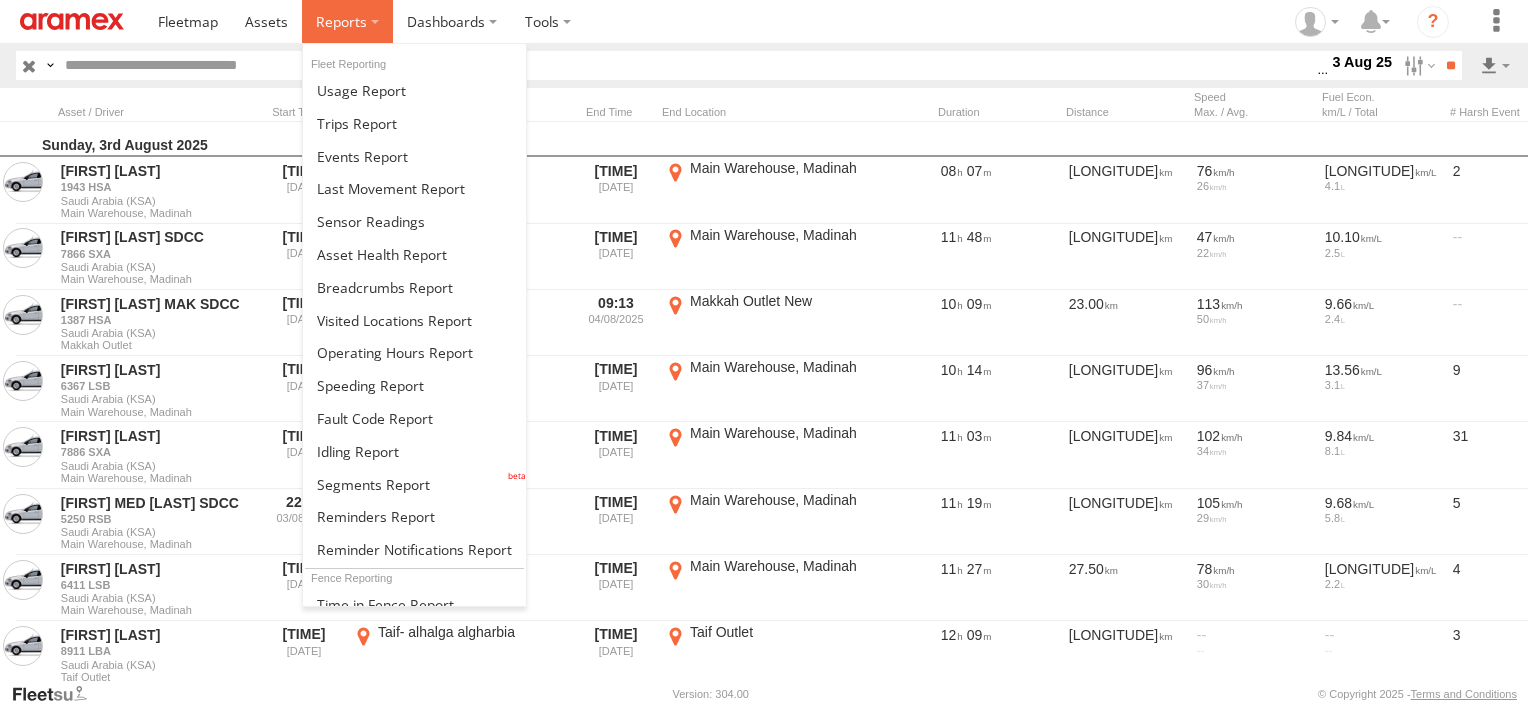 click at bounding box center (341, 21) 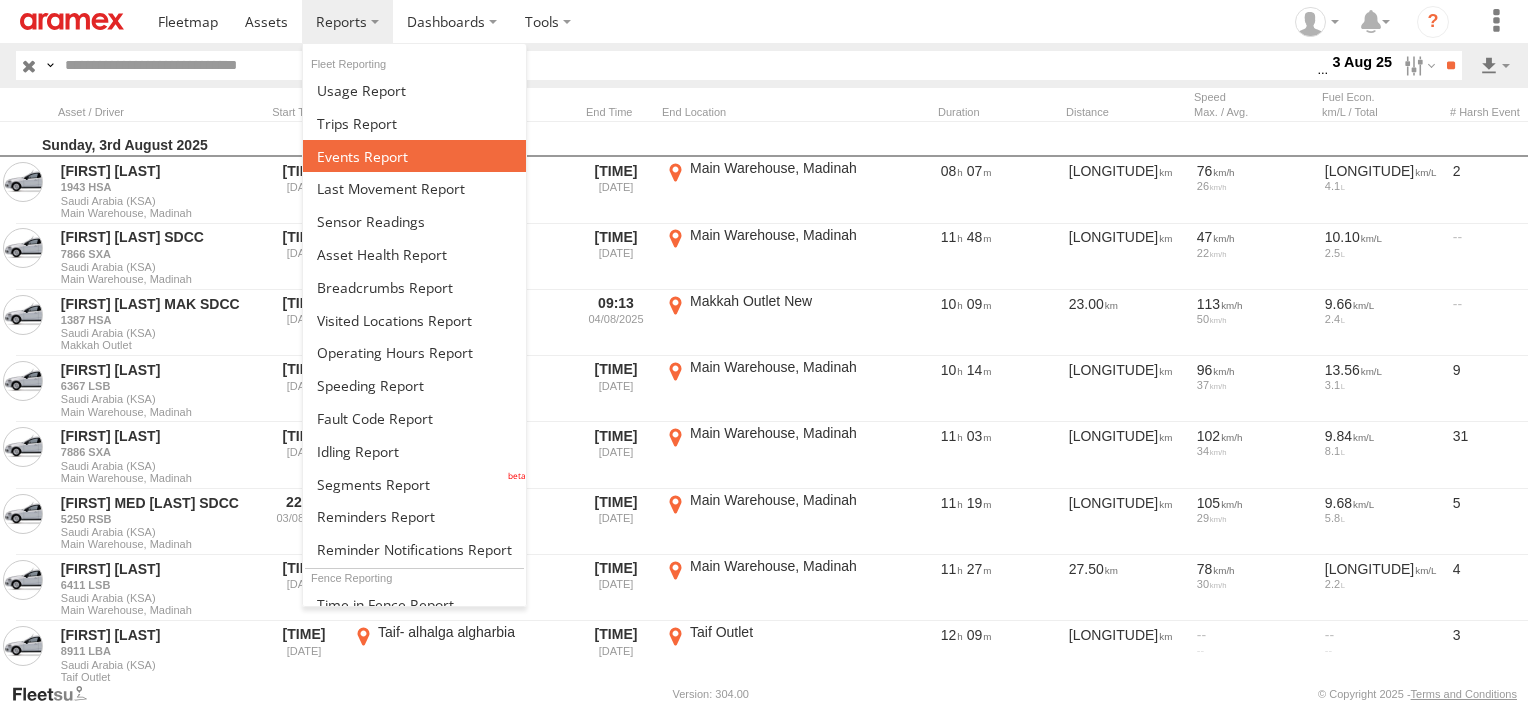 click at bounding box center [362, 156] 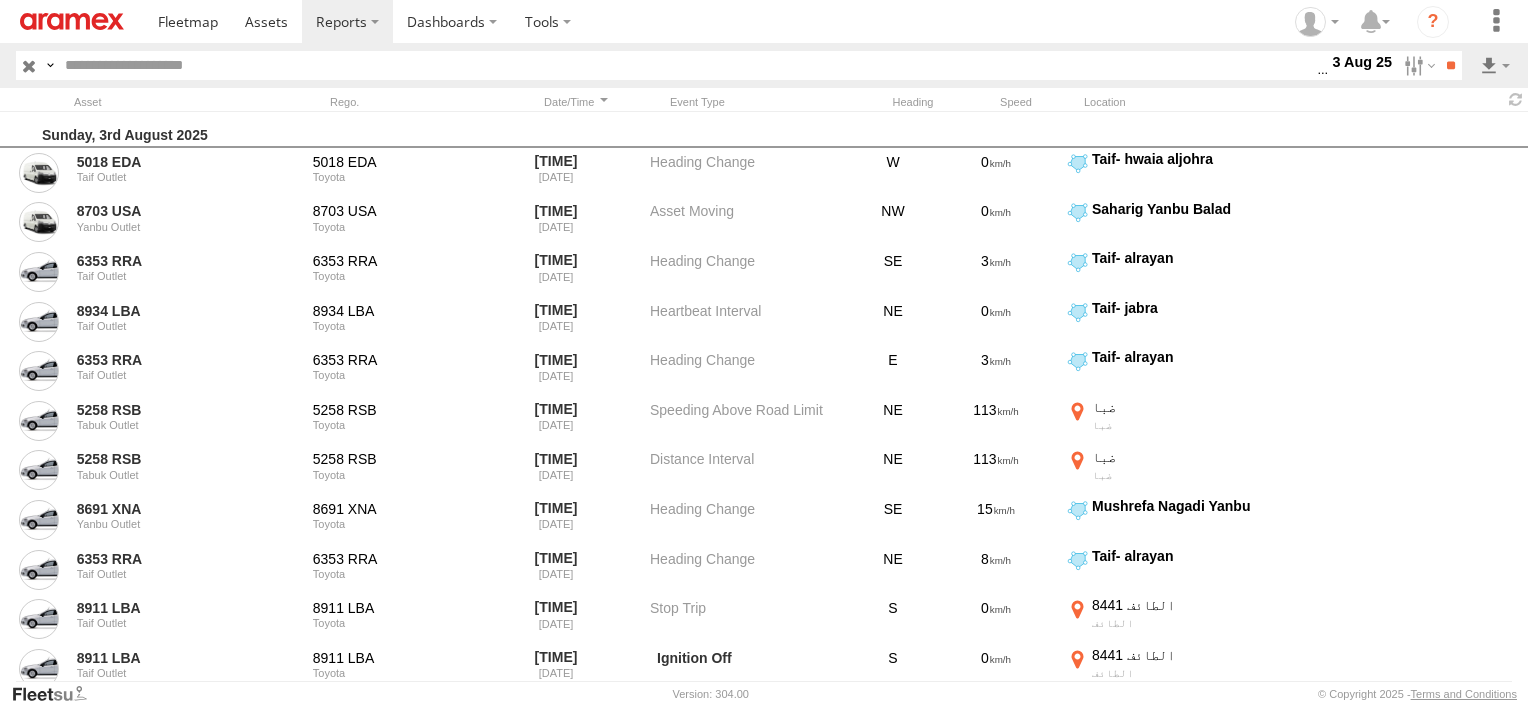 scroll, scrollTop: 0, scrollLeft: 0, axis: both 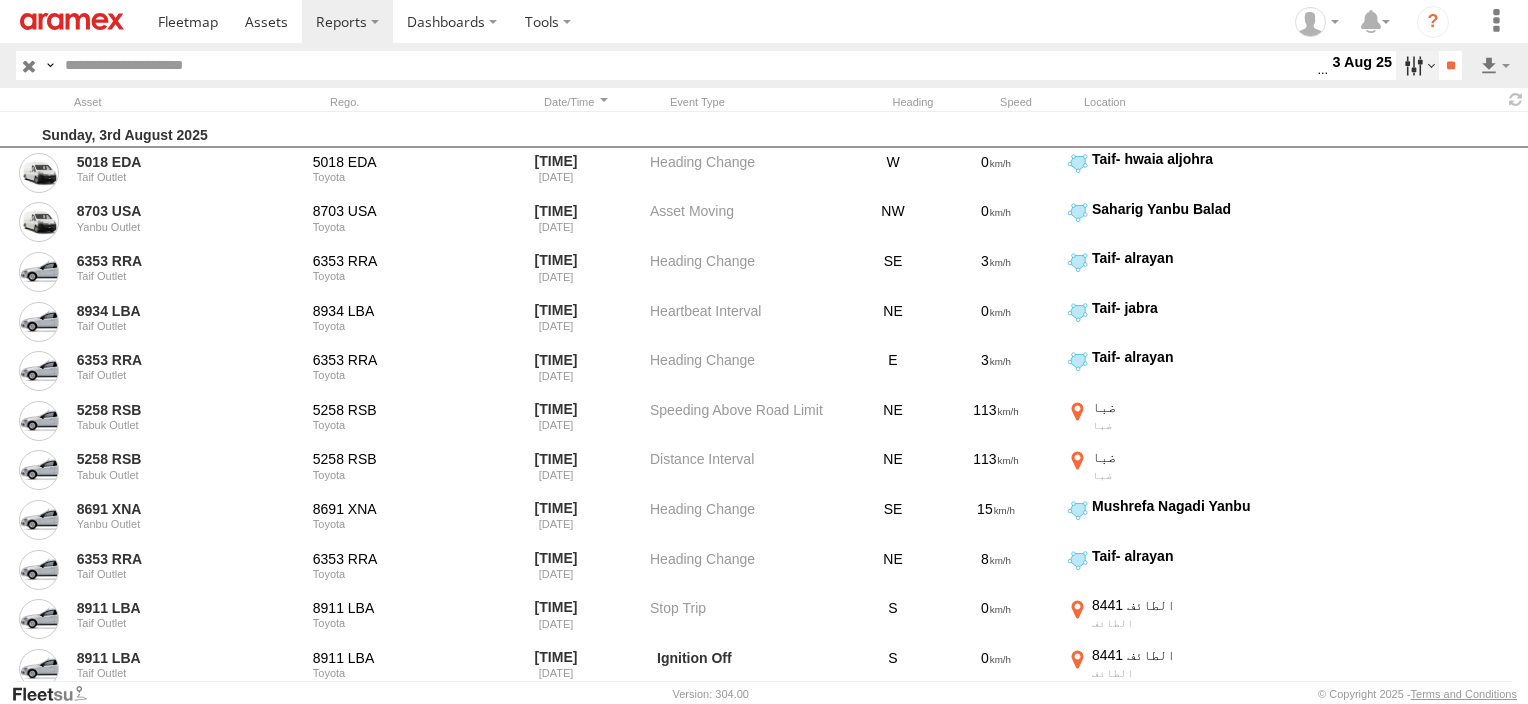 click at bounding box center (1417, 65) 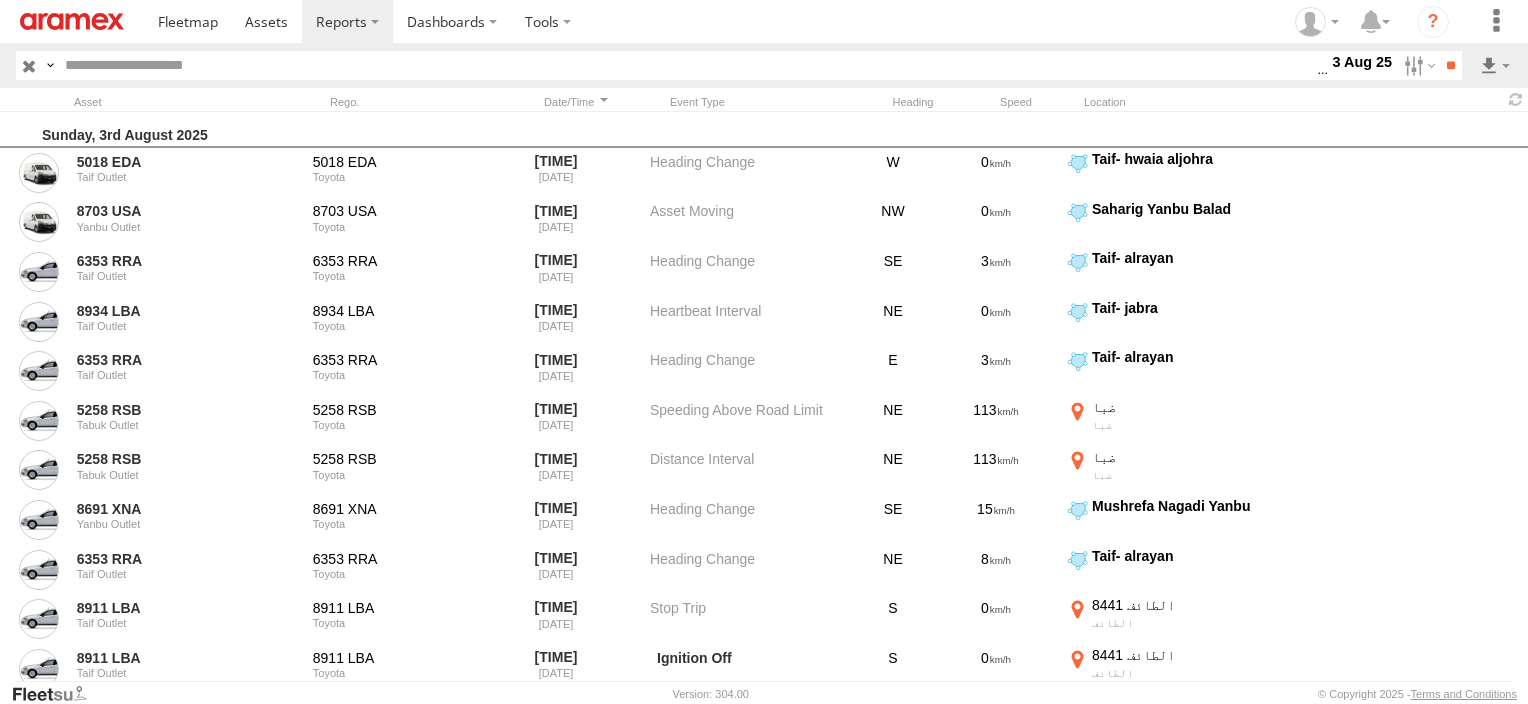 scroll, scrollTop: 200, scrollLeft: 0, axis: vertical 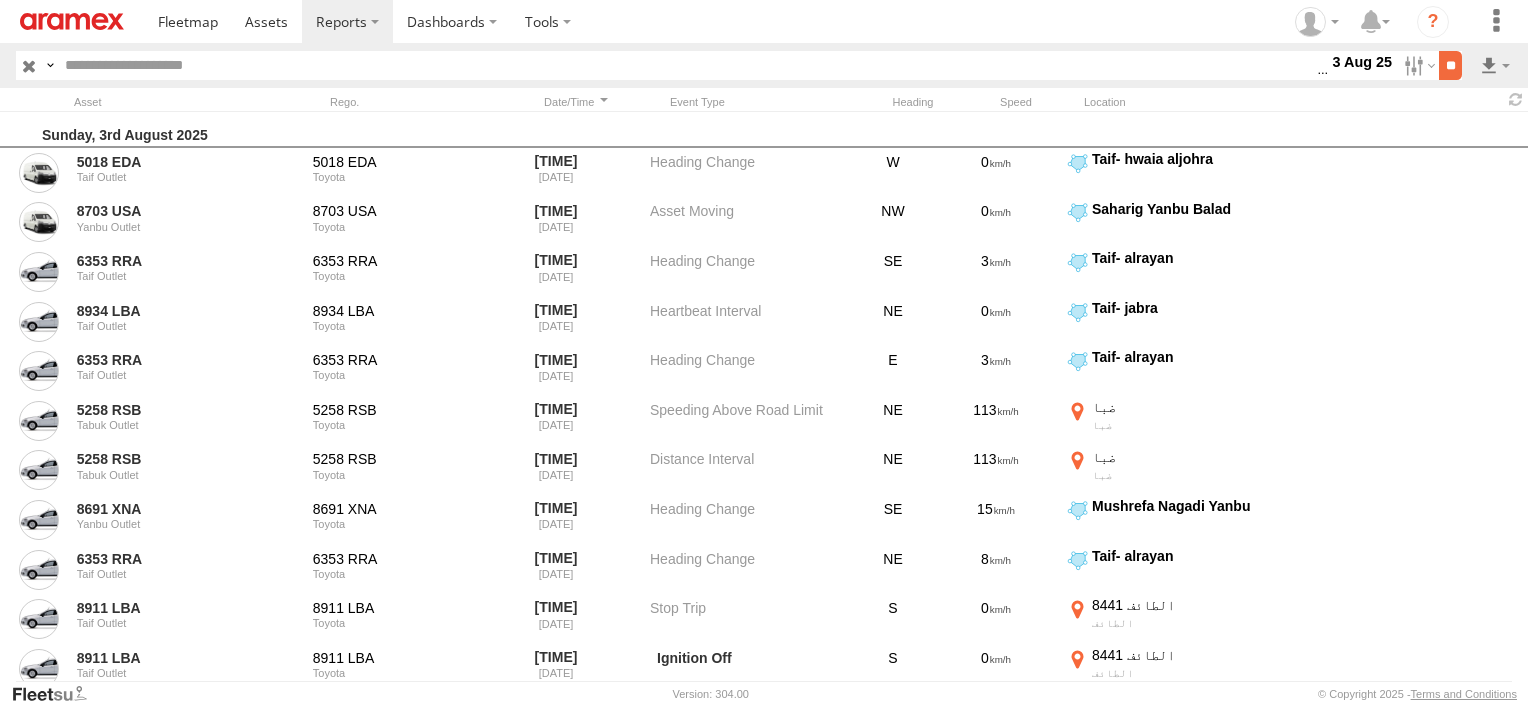 click on "**" at bounding box center [1450, 65] 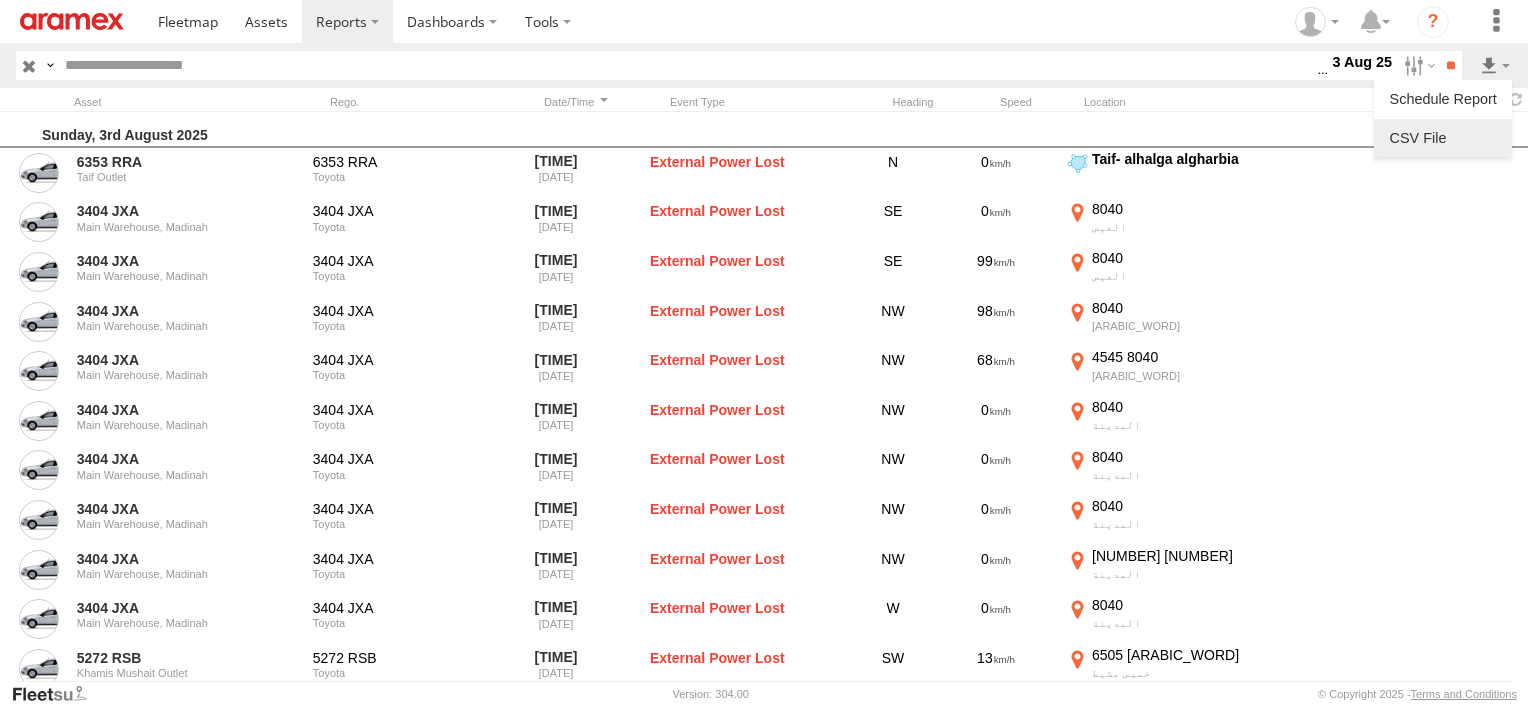 click at bounding box center [1443, 138] 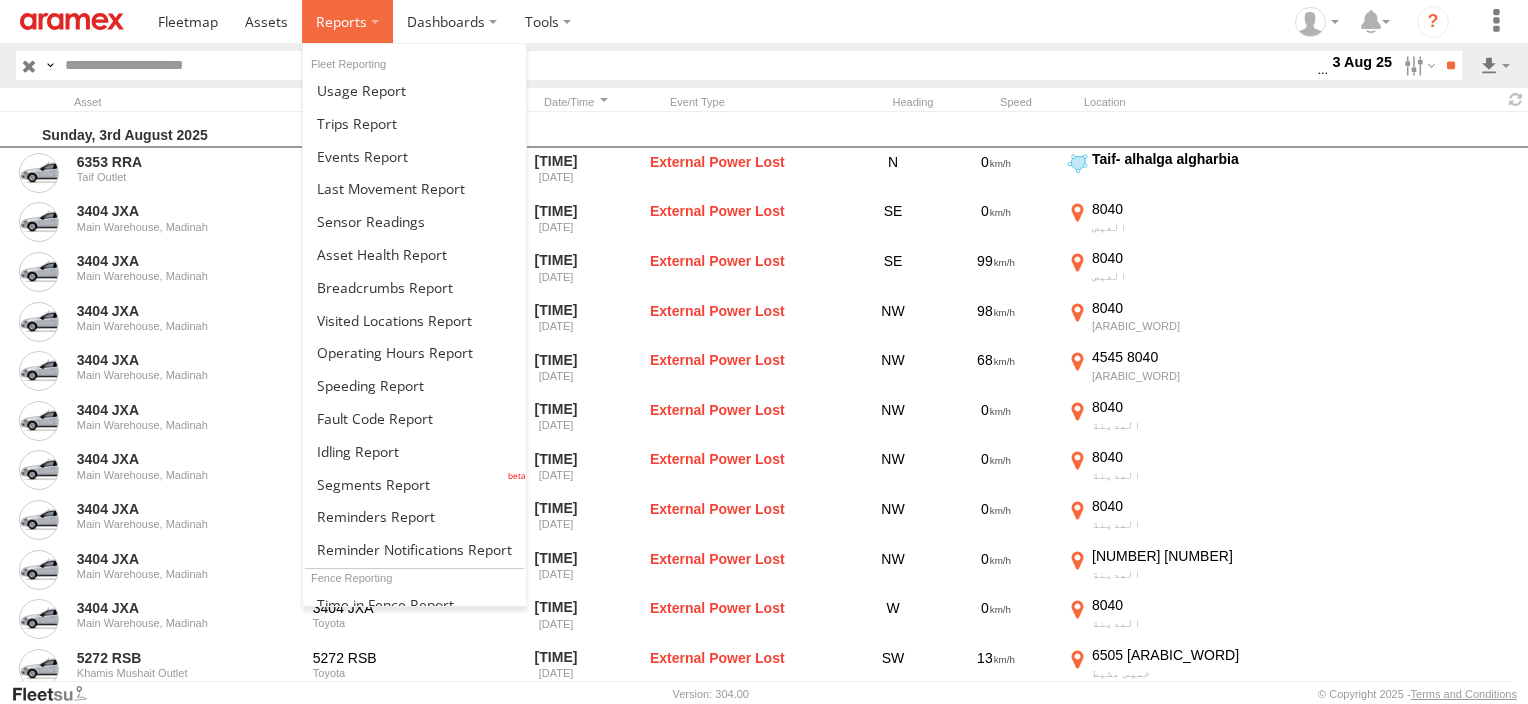 click at bounding box center (347, 21) 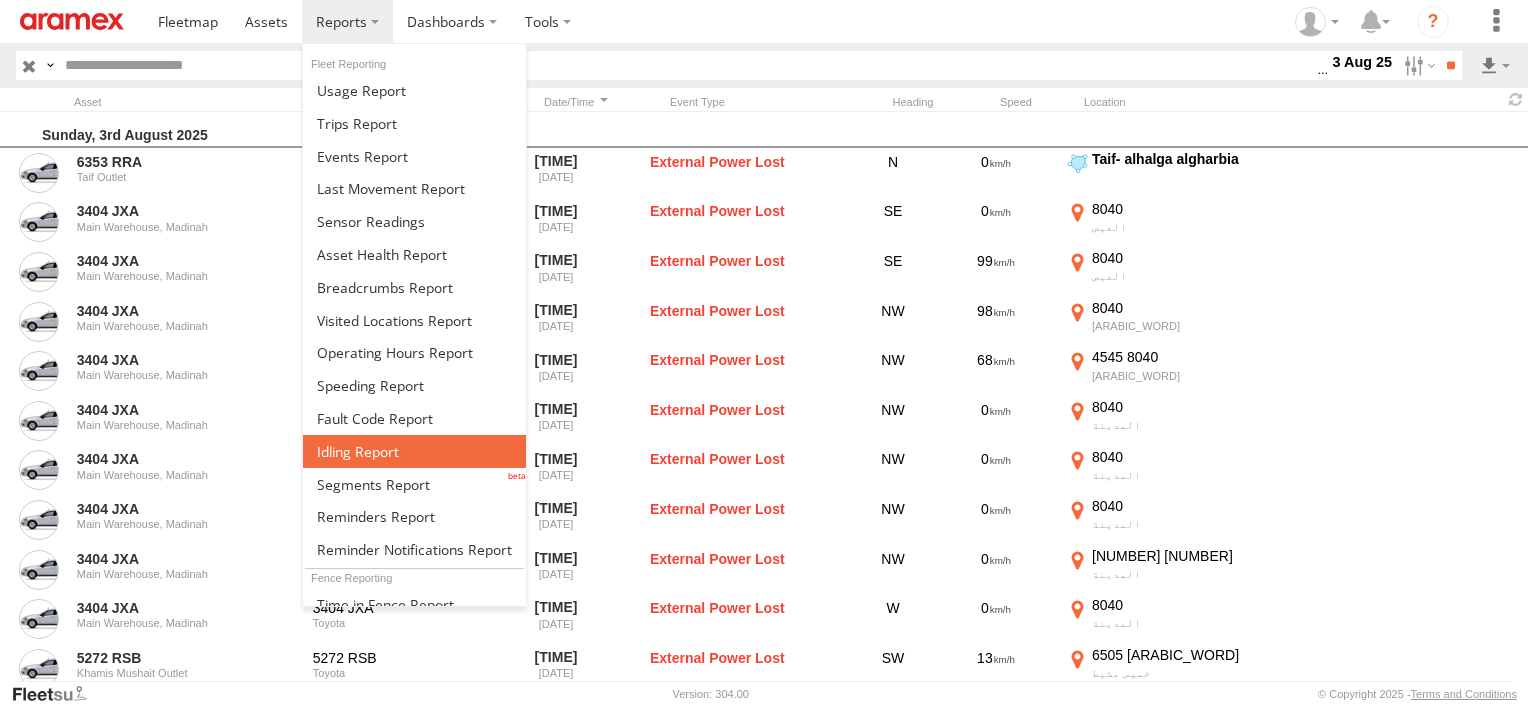 click at bounding box center [358, 451] 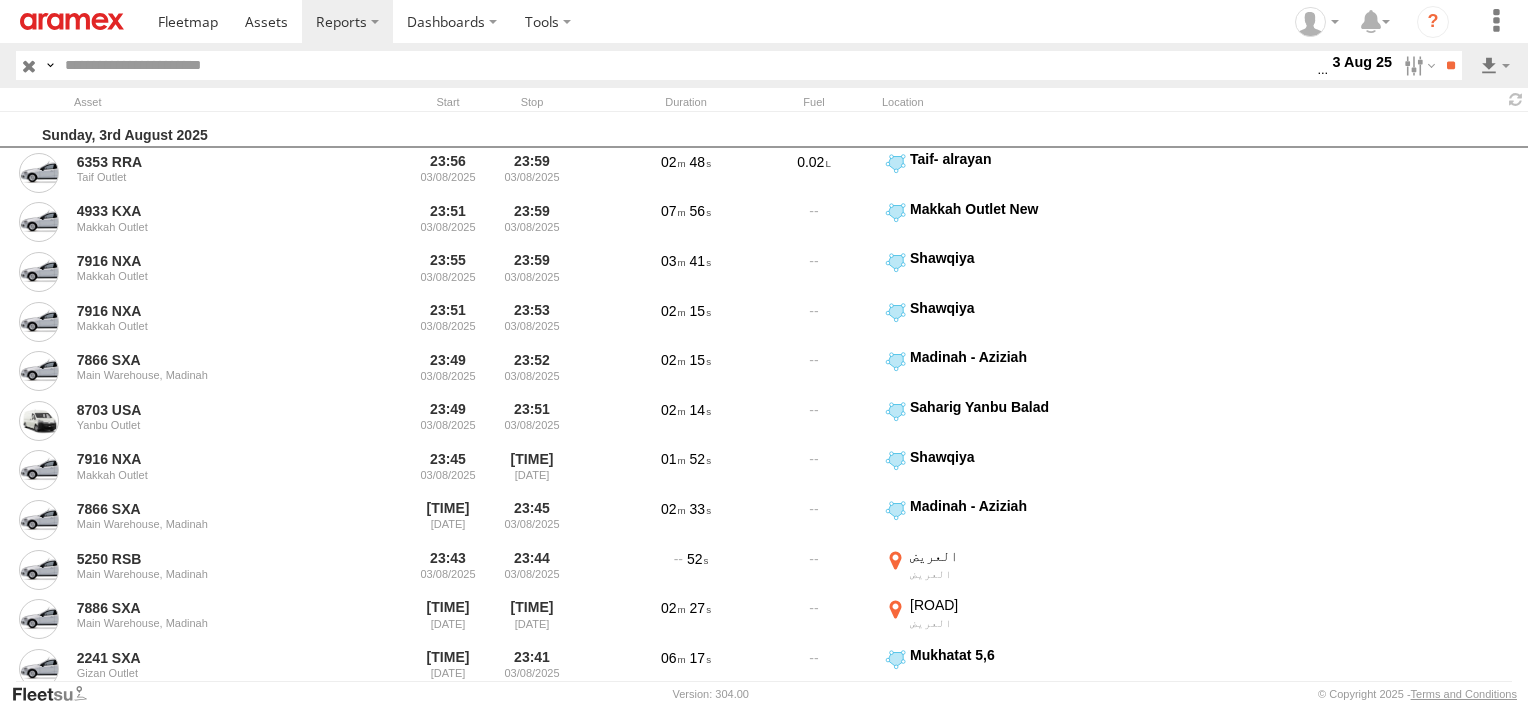 scroll, scrollTop: 0, scrollLeft: 0, axis: both 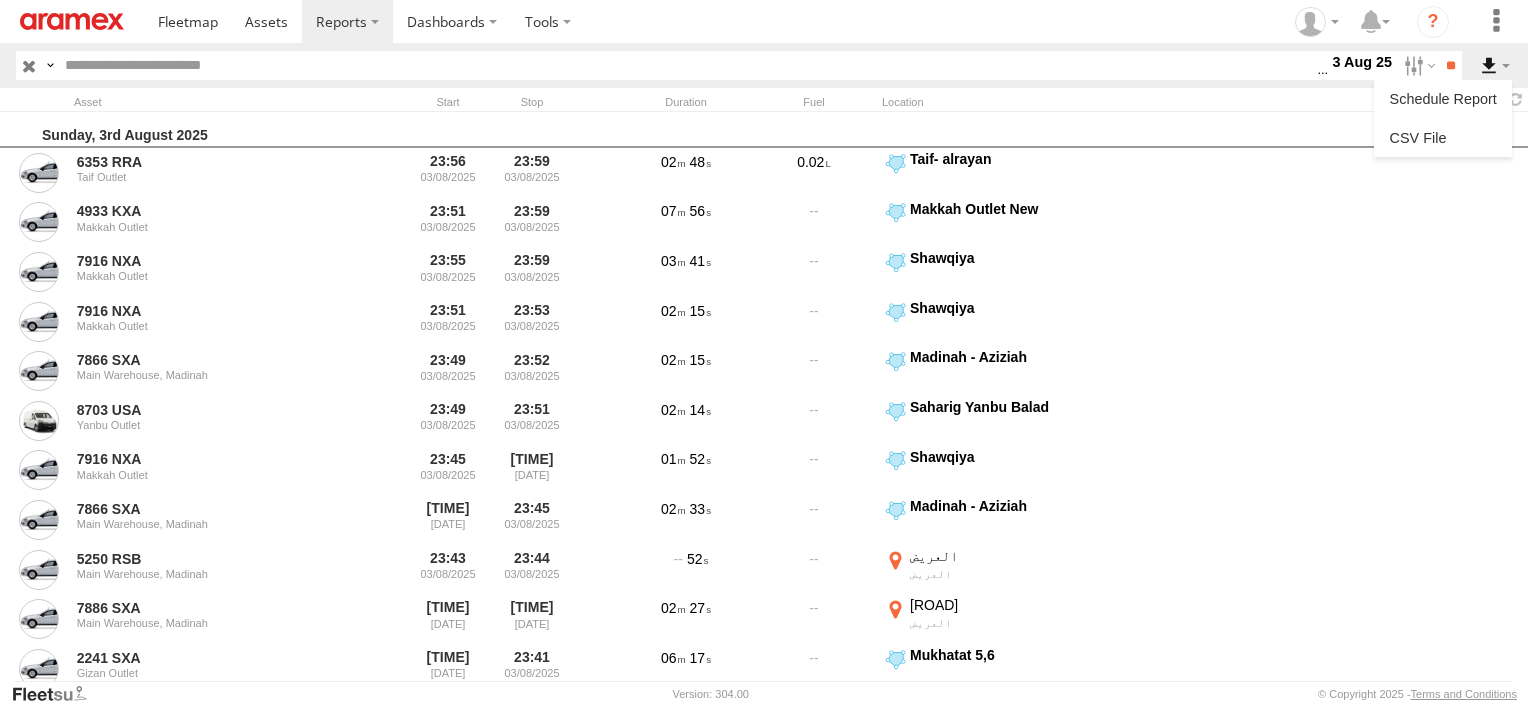 click at bounding box center [1495, 65] 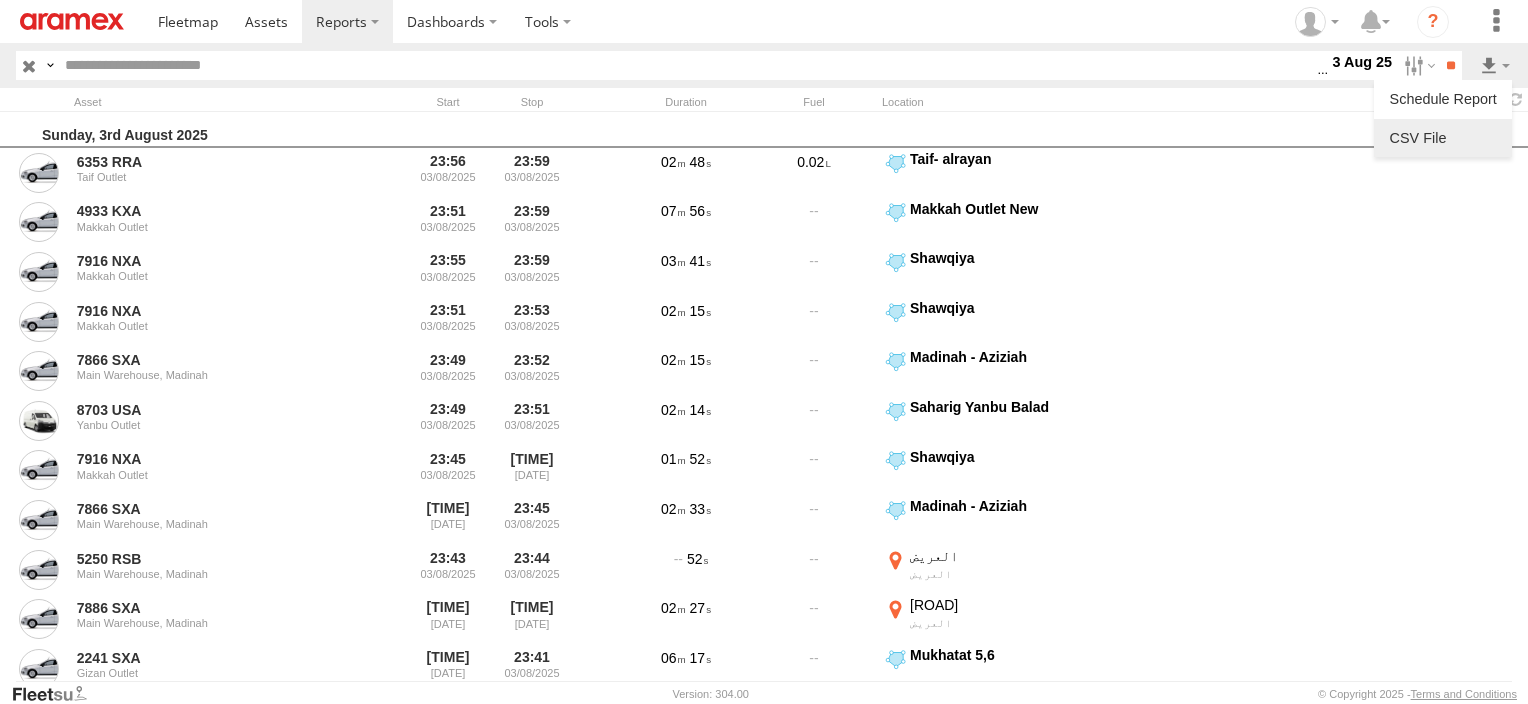 click at bounding box center [1443, 138] 